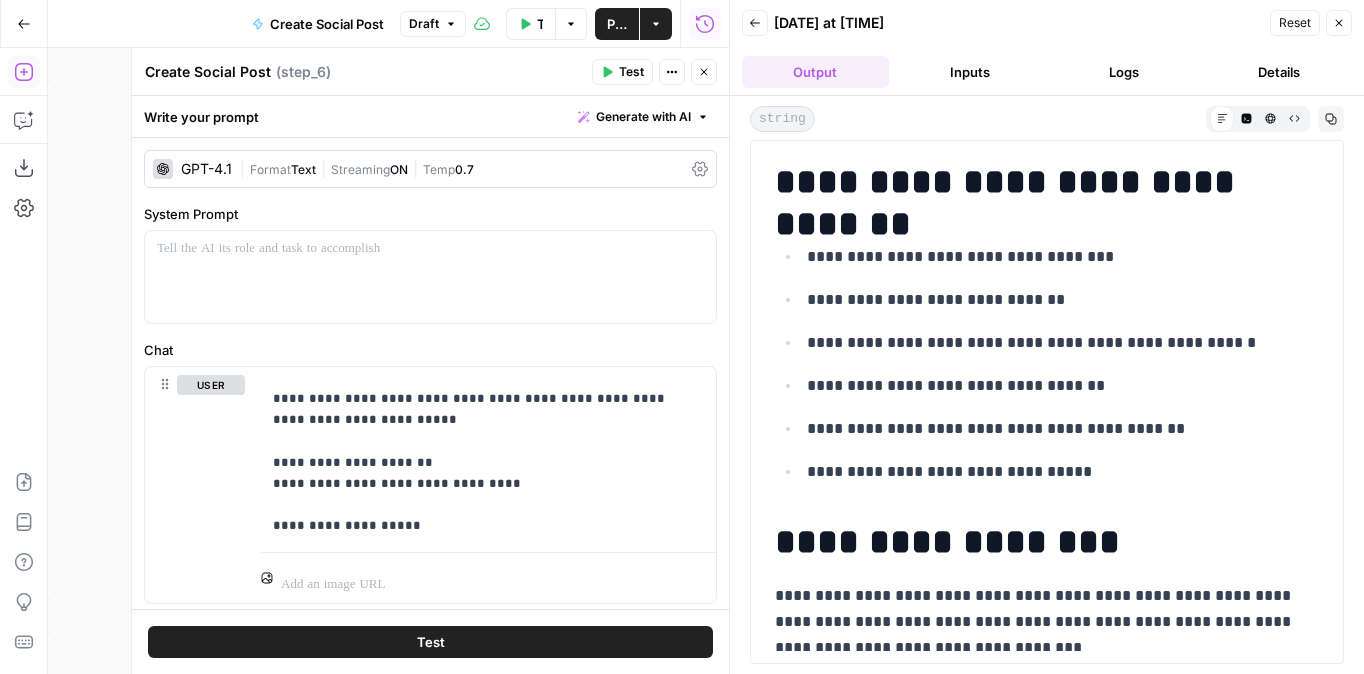 scroll, scrollTop: 0, scrollLeft: 0, axis: both 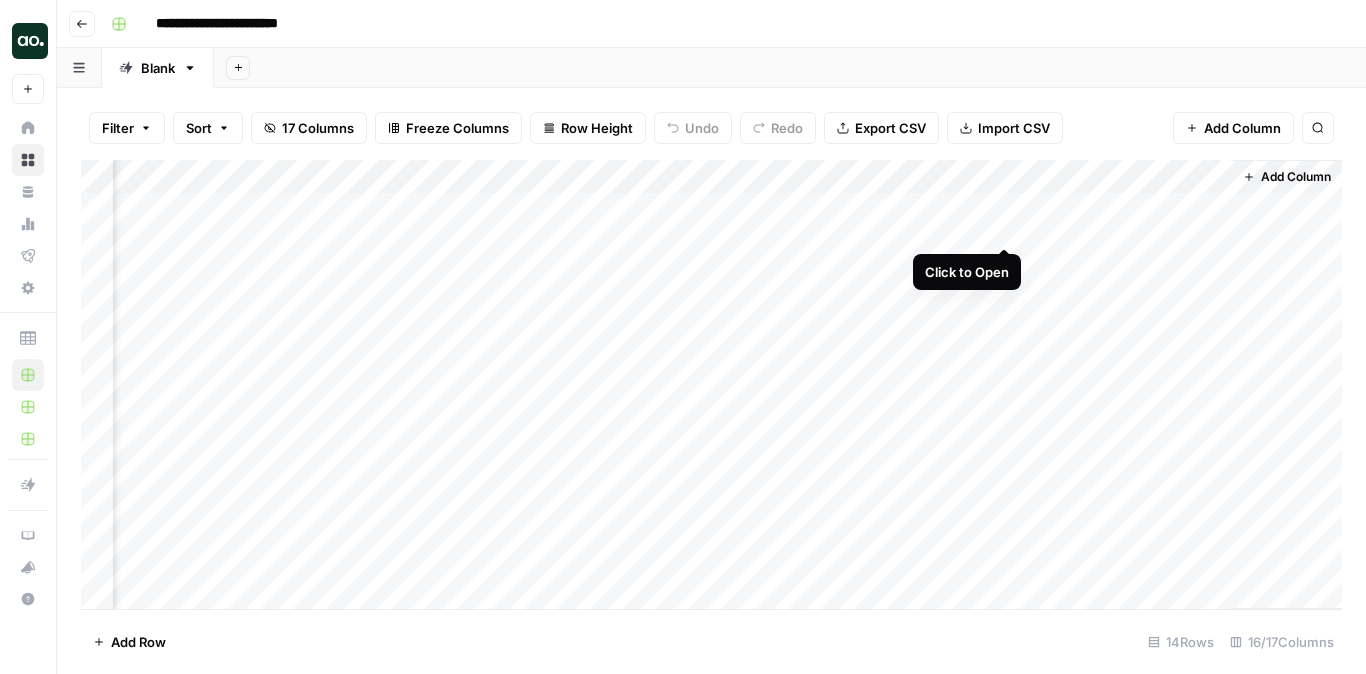 click on "Add Column" at bounding box center (711, 384) 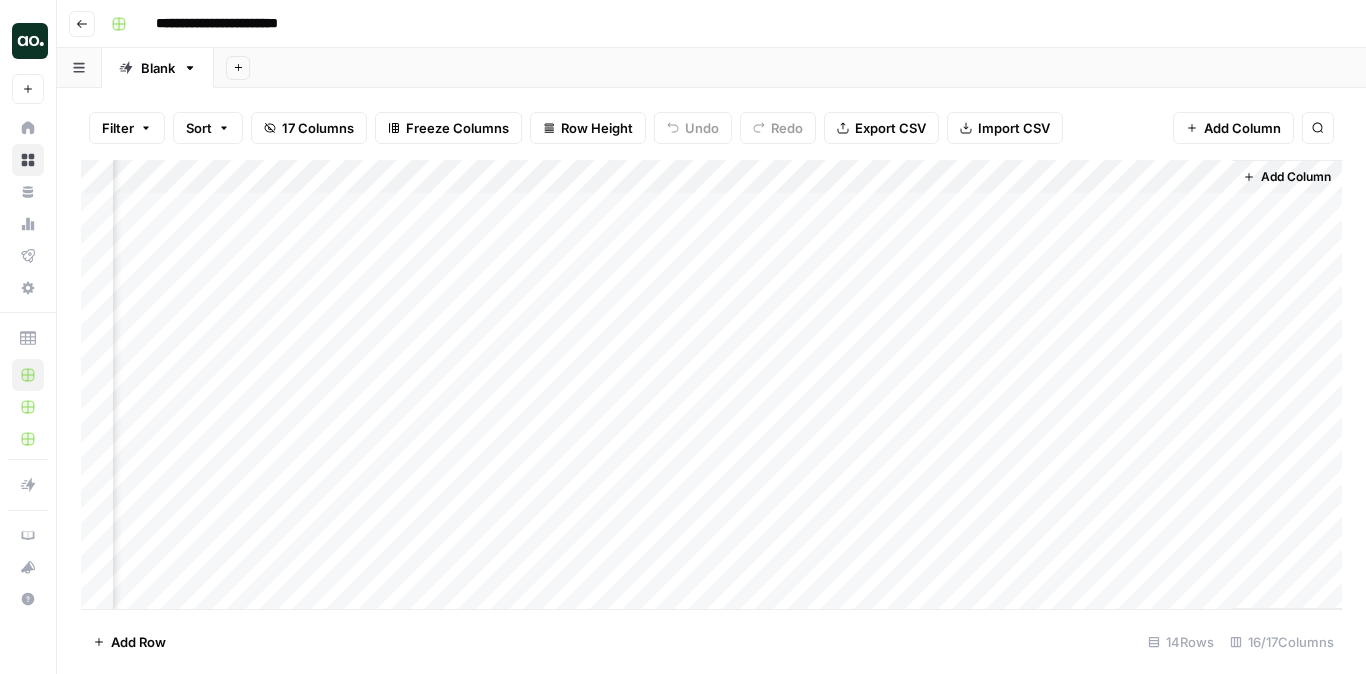 scroll, scrollTop: 0, scrollLeft: 1864, axis: horizontal 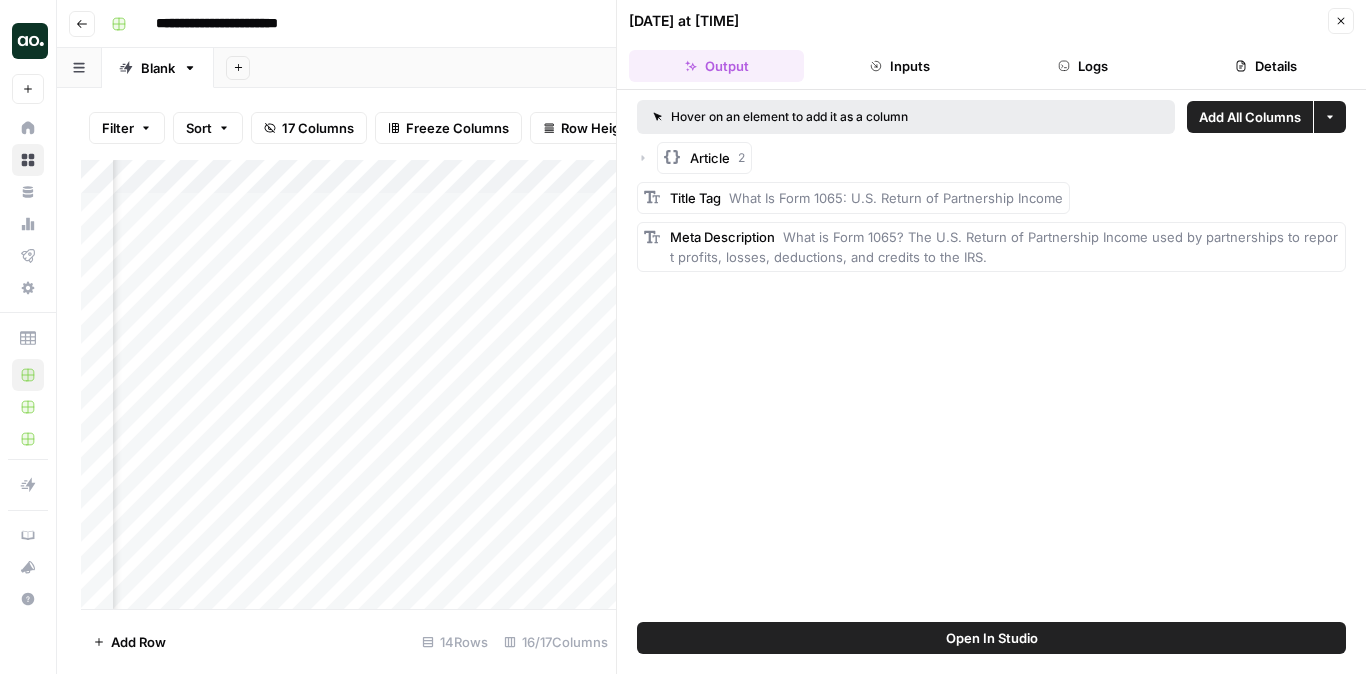 click 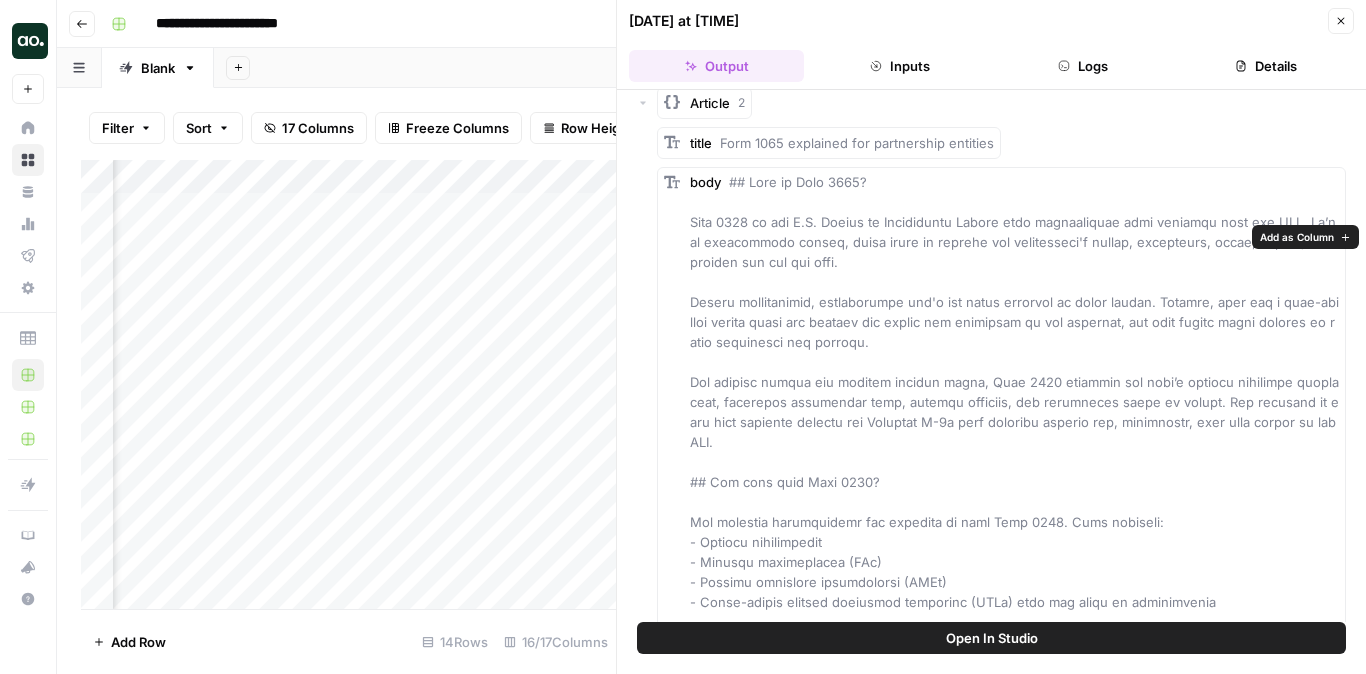 scroll, scrollTop: 0, scrollLeft: 0, axis: both 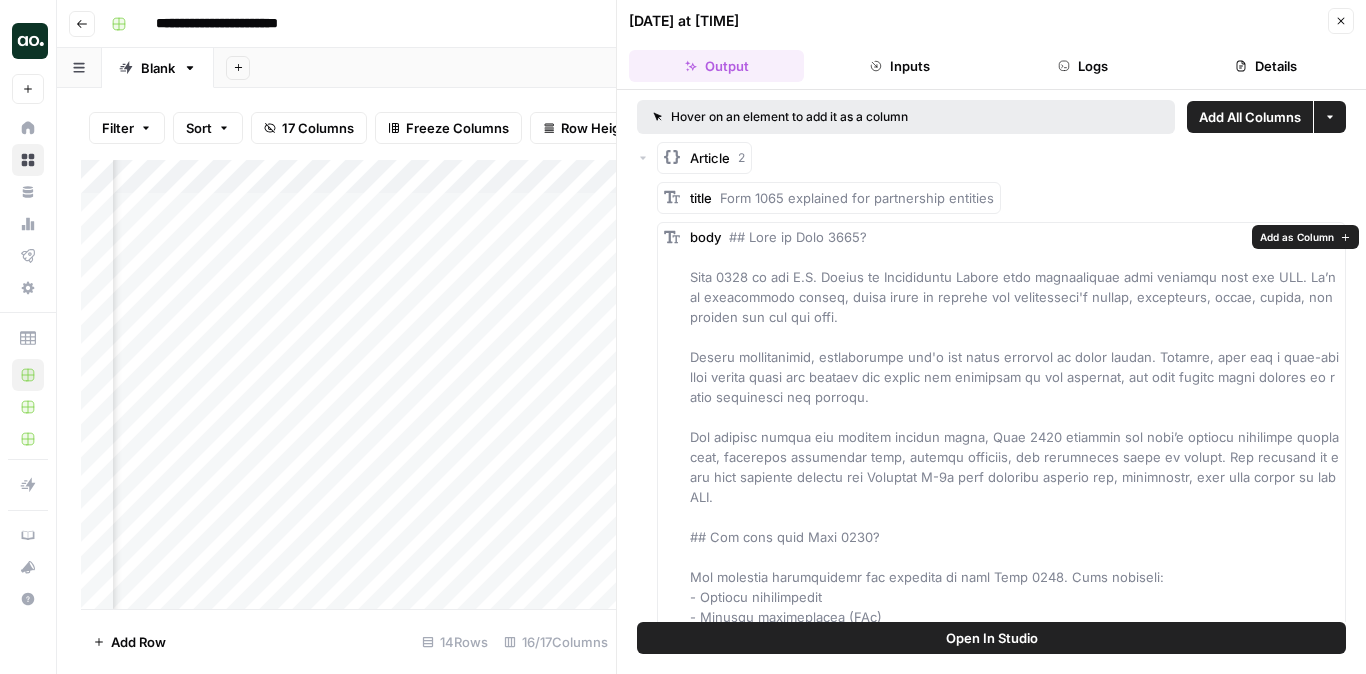 click on "Add as Column" at bounding box center [1297, 237] 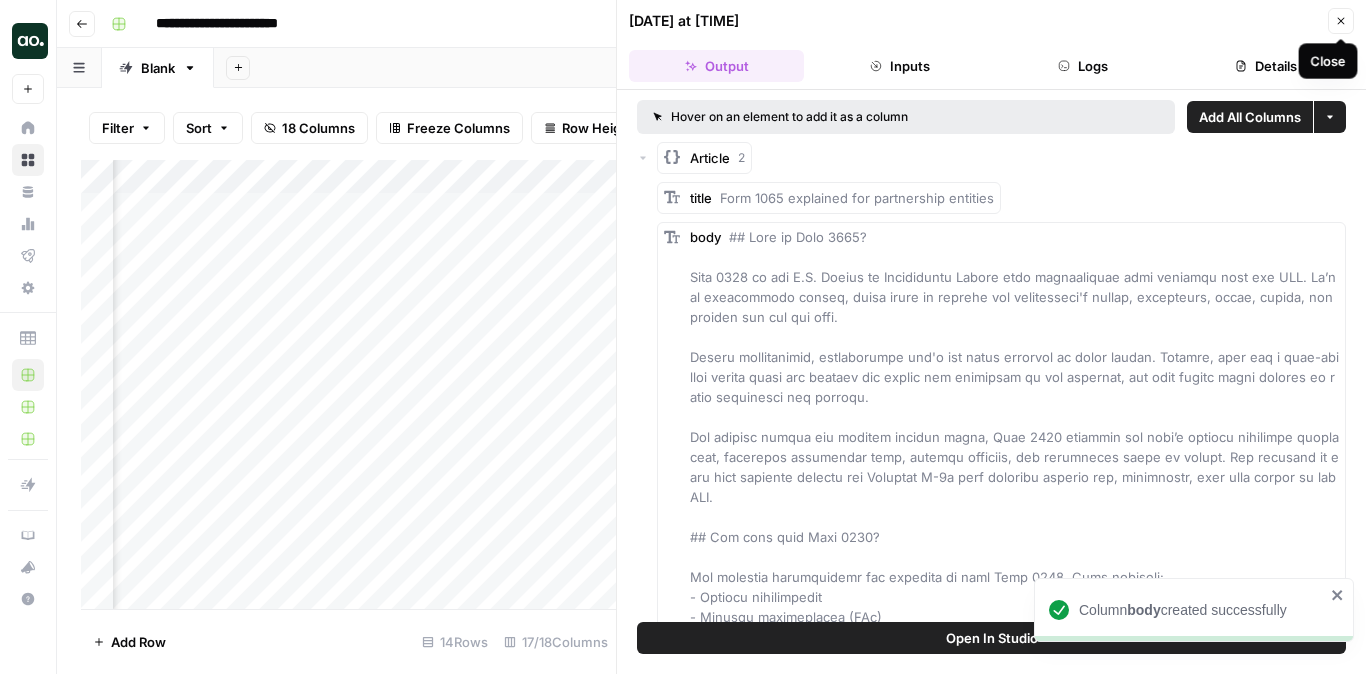 click 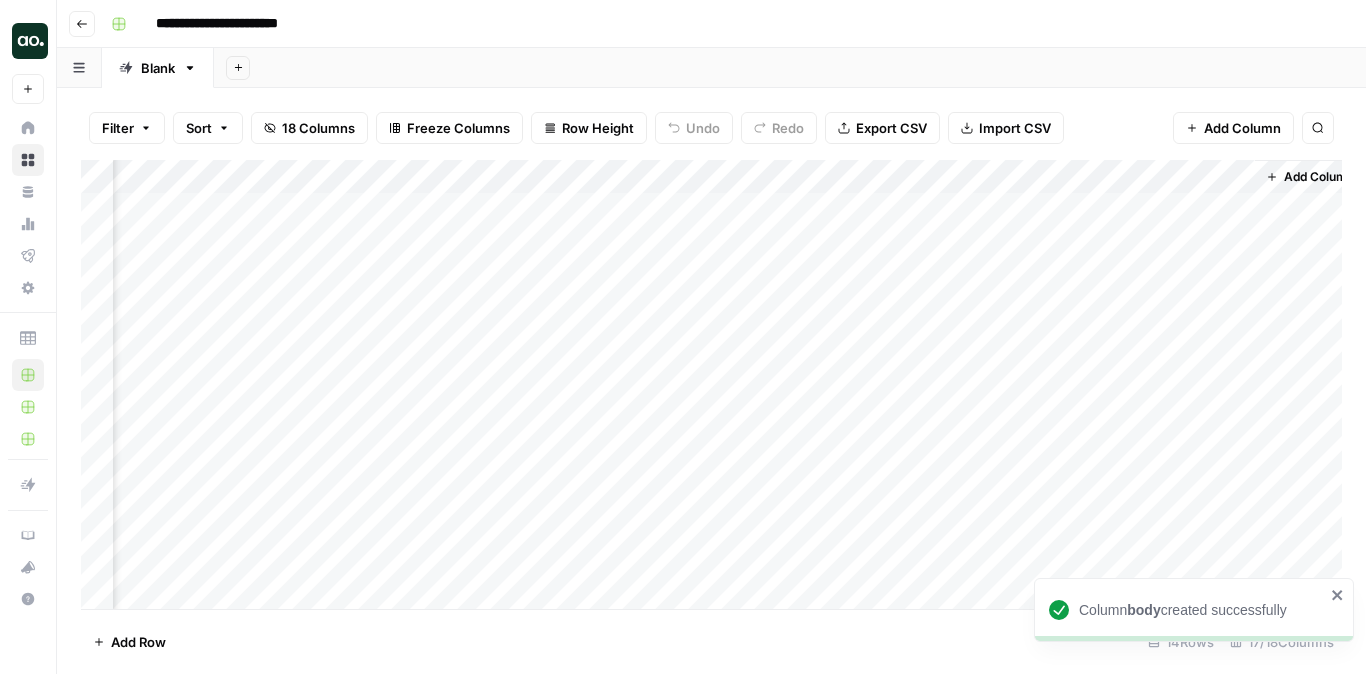 scroll, scrollTop: 0, scrollLeft: 2060, axis: horizontal 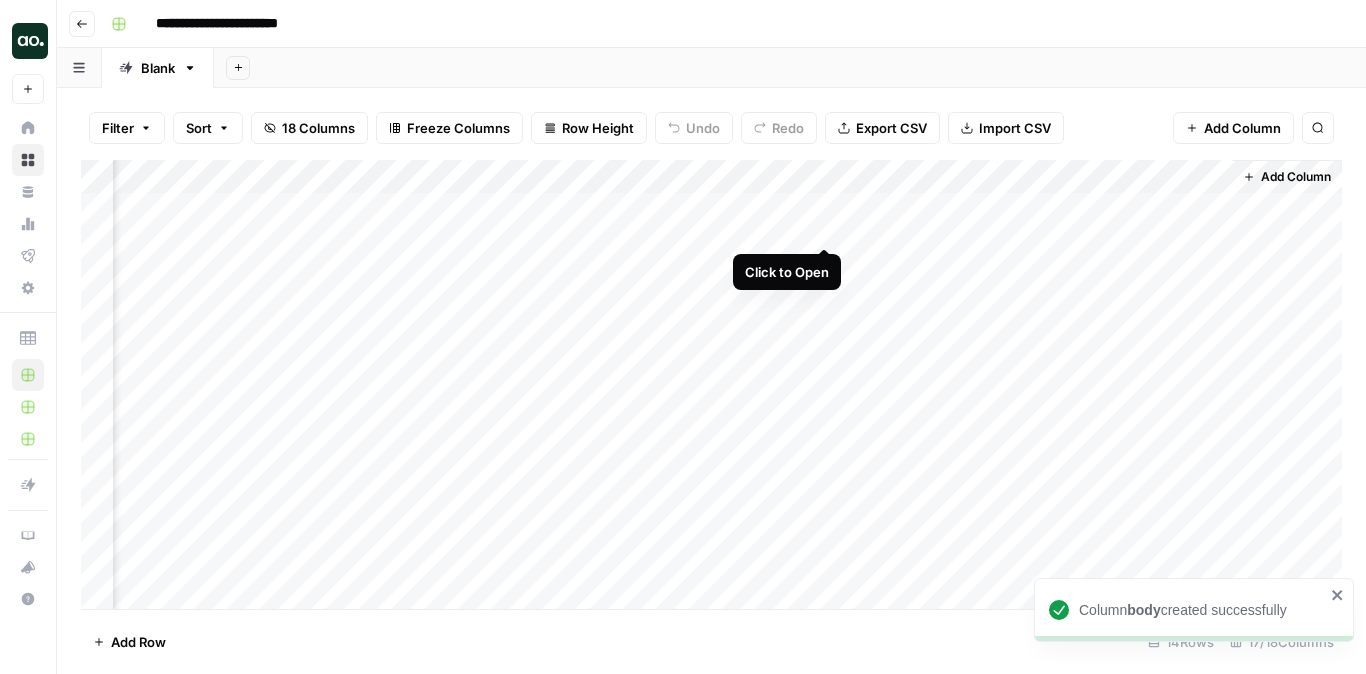 click on "Add Column" at bounding box center [711, 384] 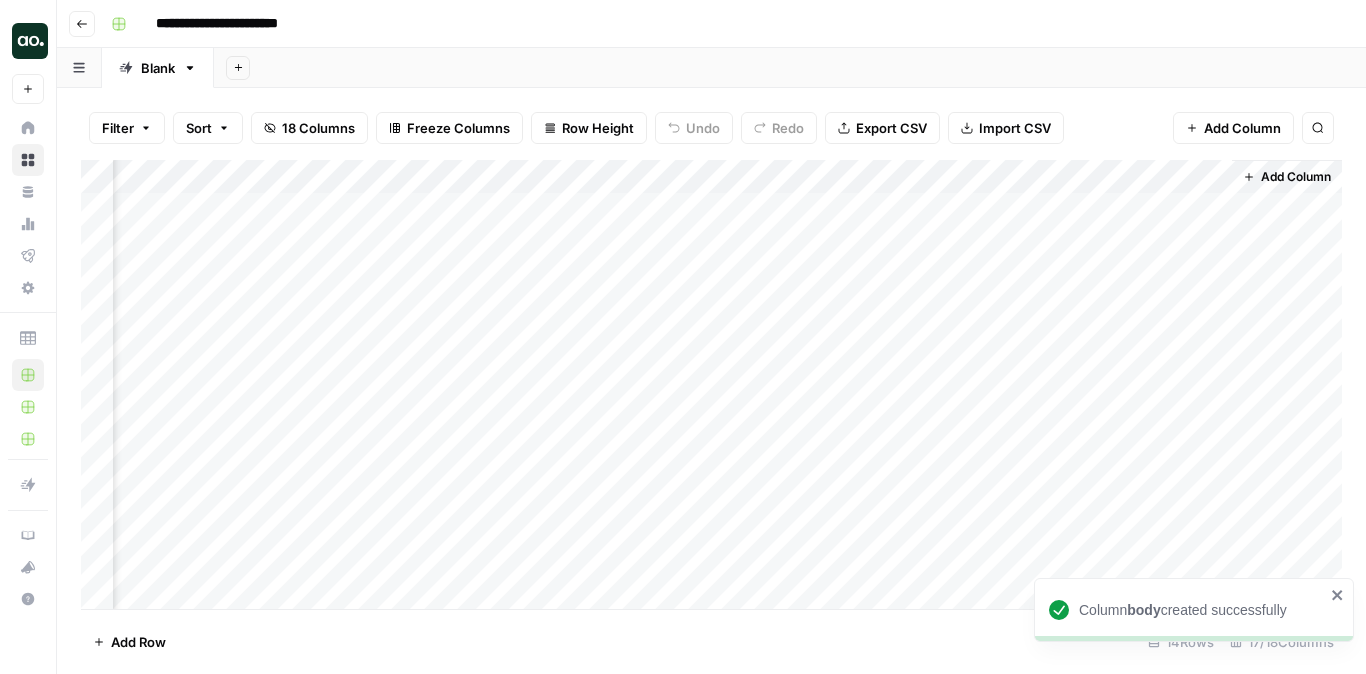scroll, scrollTop: 0, scrollLeft: 2041, axis: horizontal 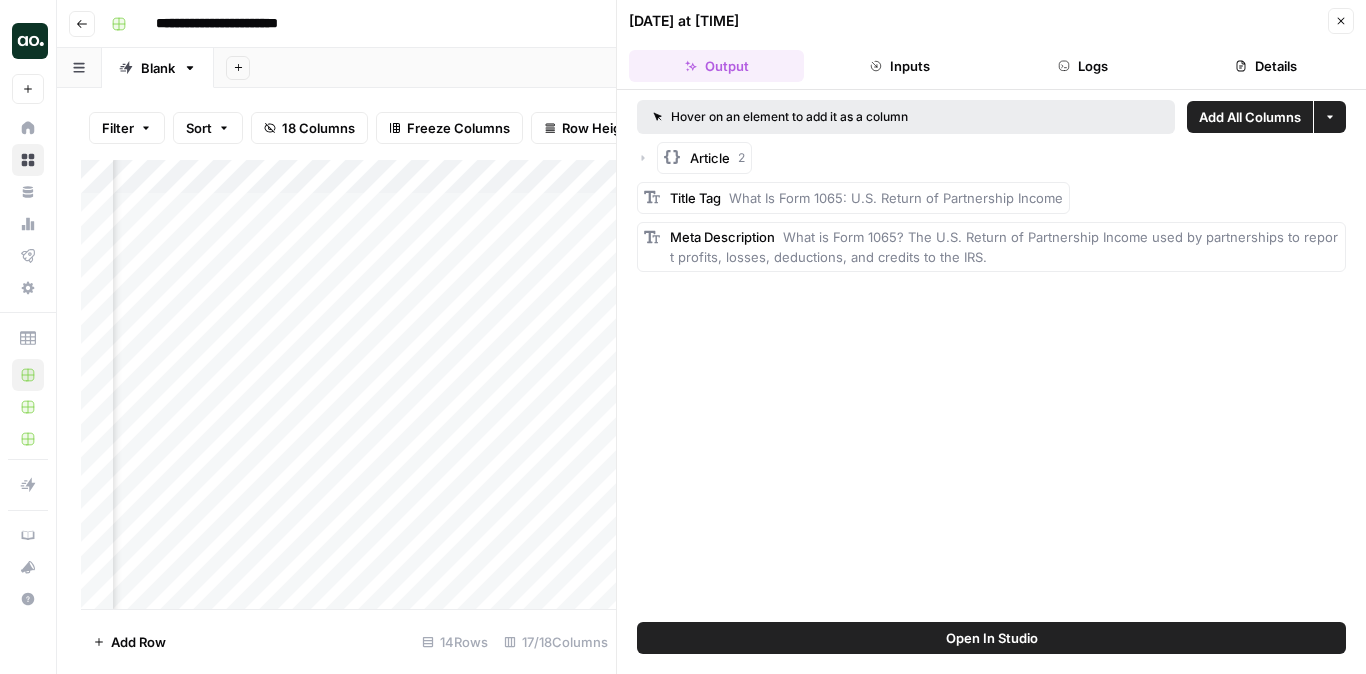 click on "Hover on an element to add it as a column Add All Columns More options Article 2 Title Tag What Is Form 1065: U.S. Return of Partnership Income Meta Description What is Form 1065? The U.S. Return of Partnership Income used by partnerships to report profits, losses, deductions, and credits to the IRS." at bounding box center (991, 356) 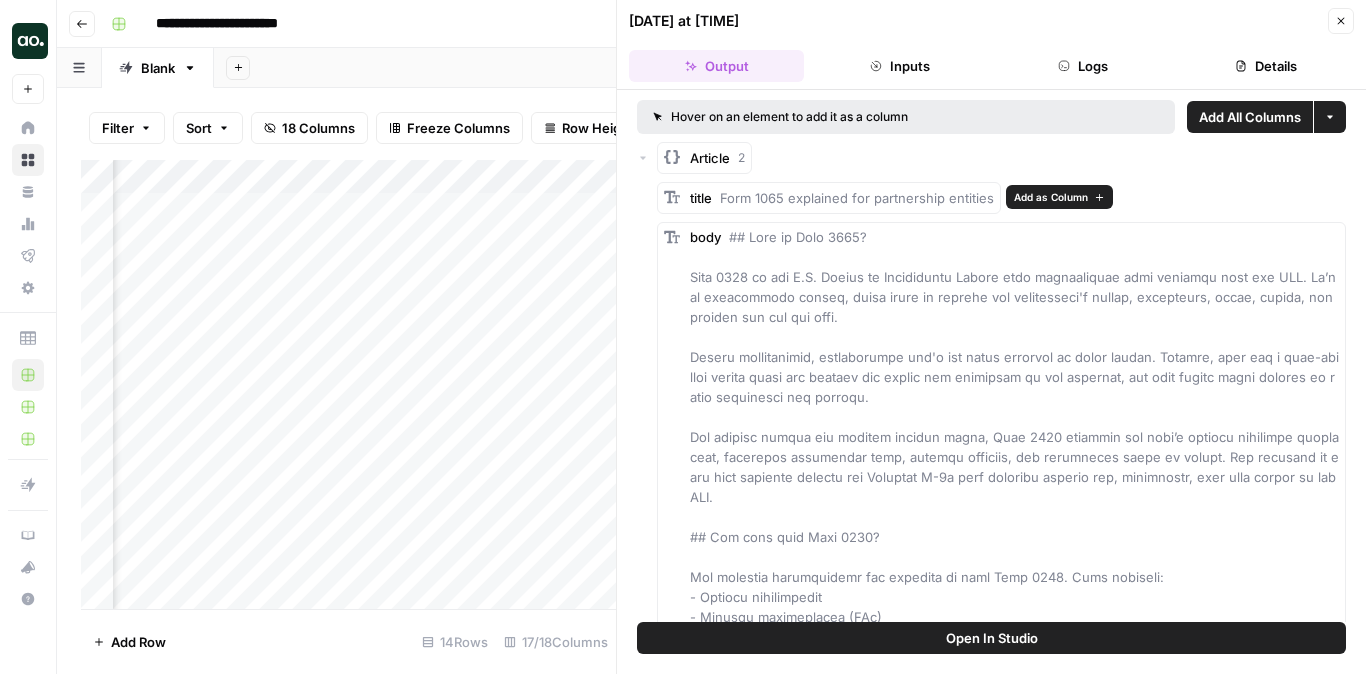 click on "Add as Column" at bounding box center [1051, 197] 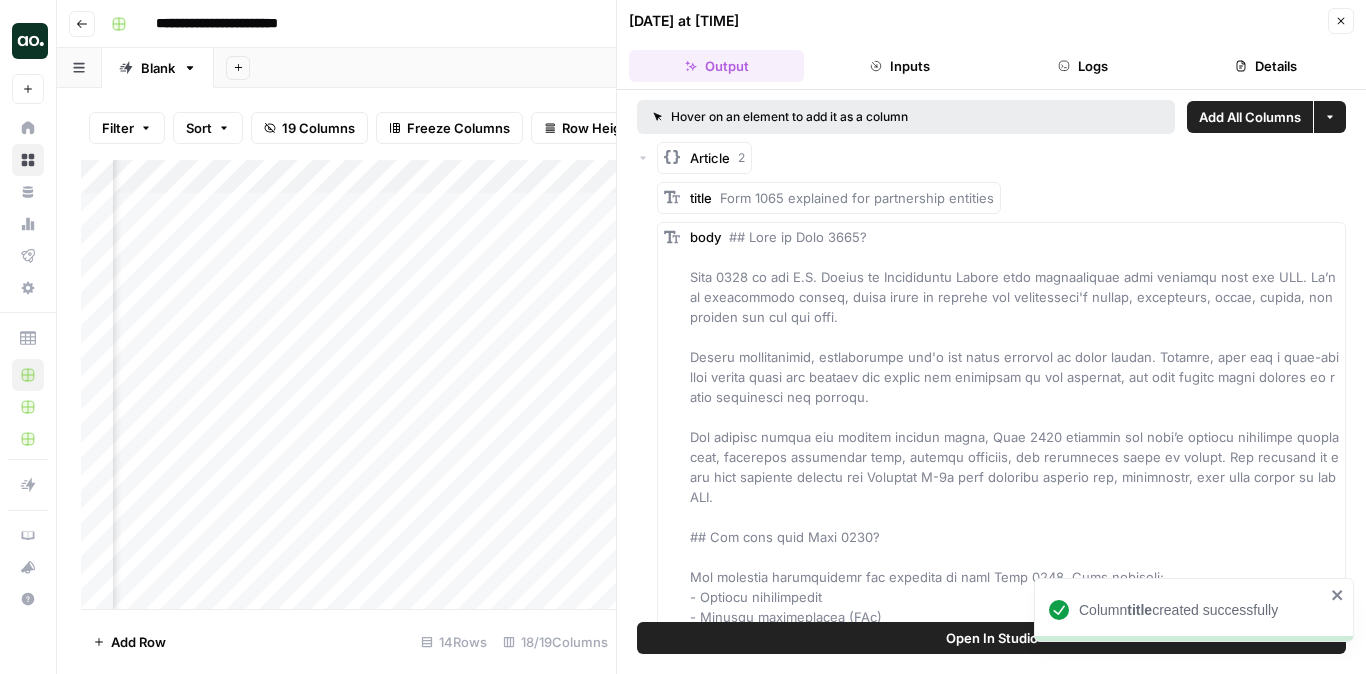 click on "Close" at bounding box center [1341, 21] 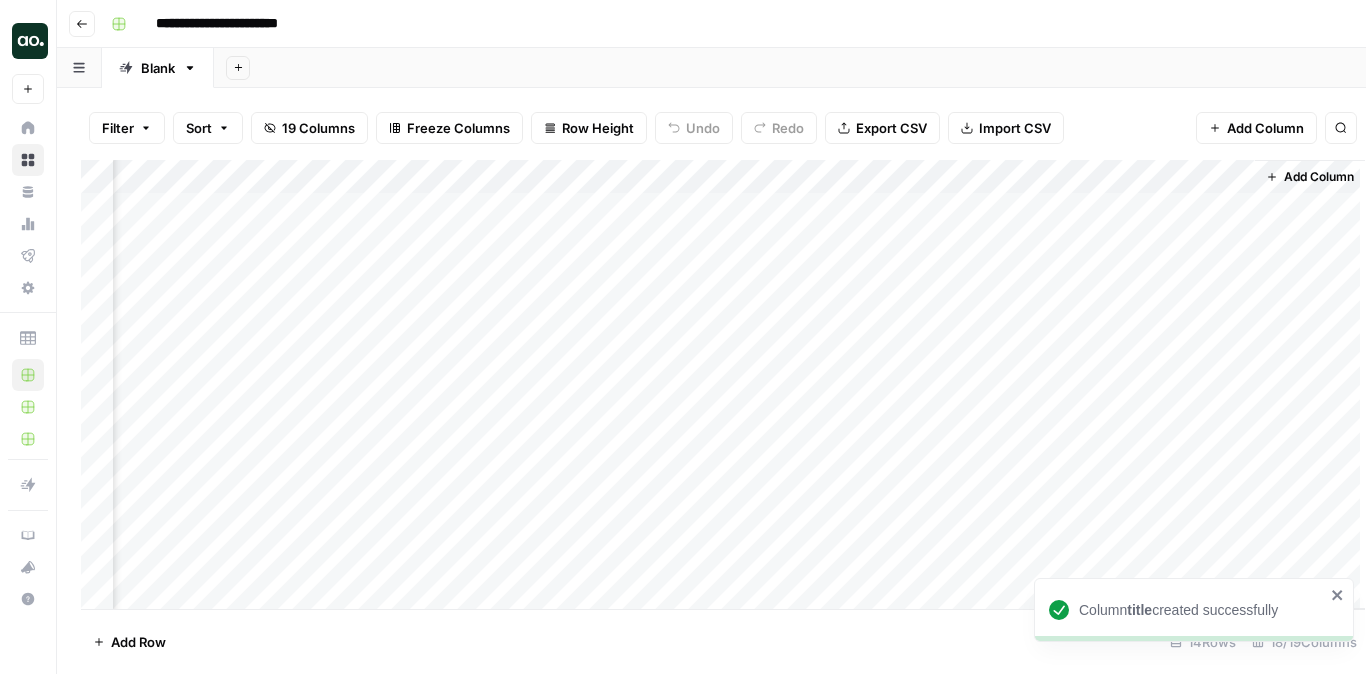 scroll, scrollTop: 0, scrollLeft: 2216, axis: horizontal 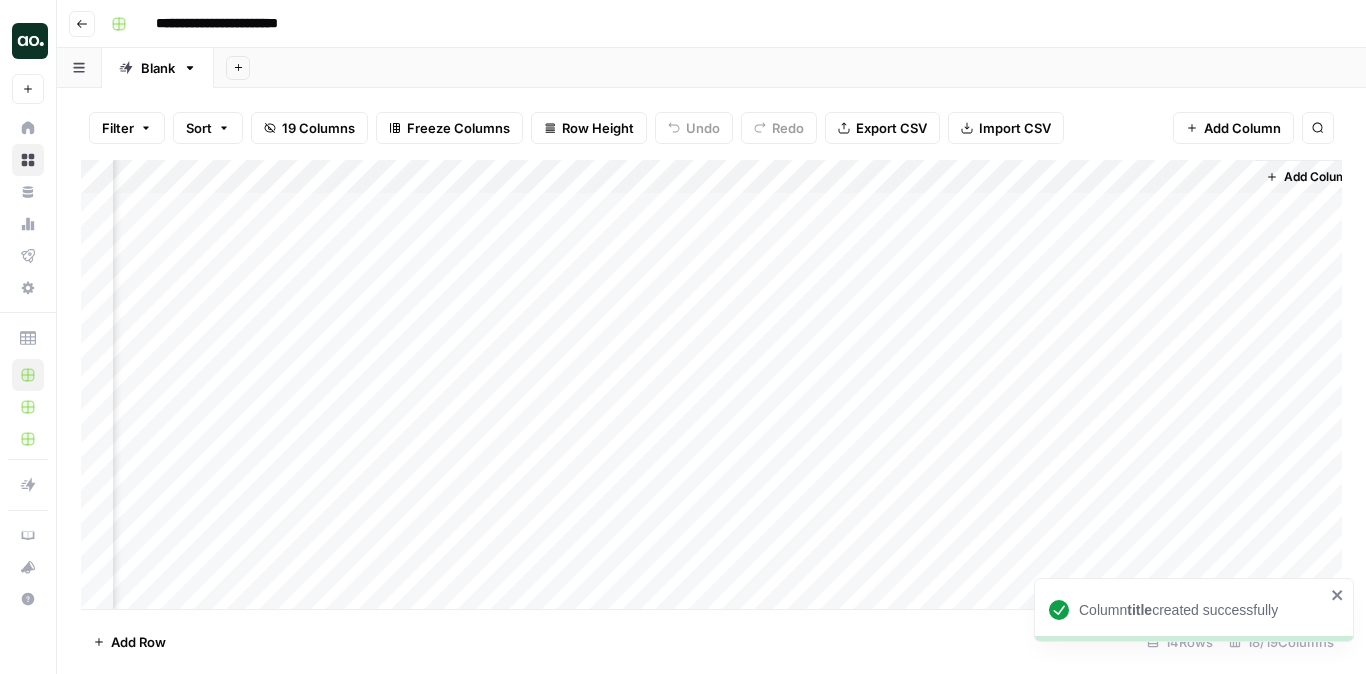 click on "Add Column" at bounding box center (711, 384) 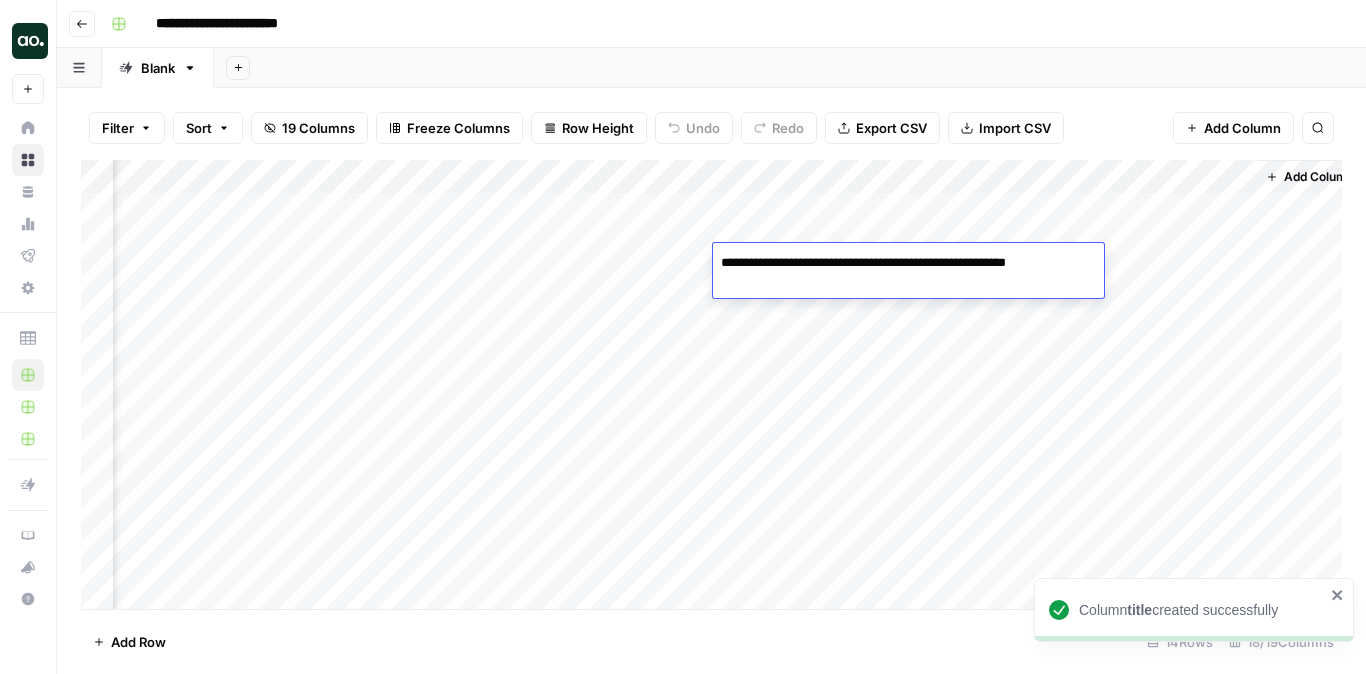 click on "Add Column" at bounding box center (711, 384) 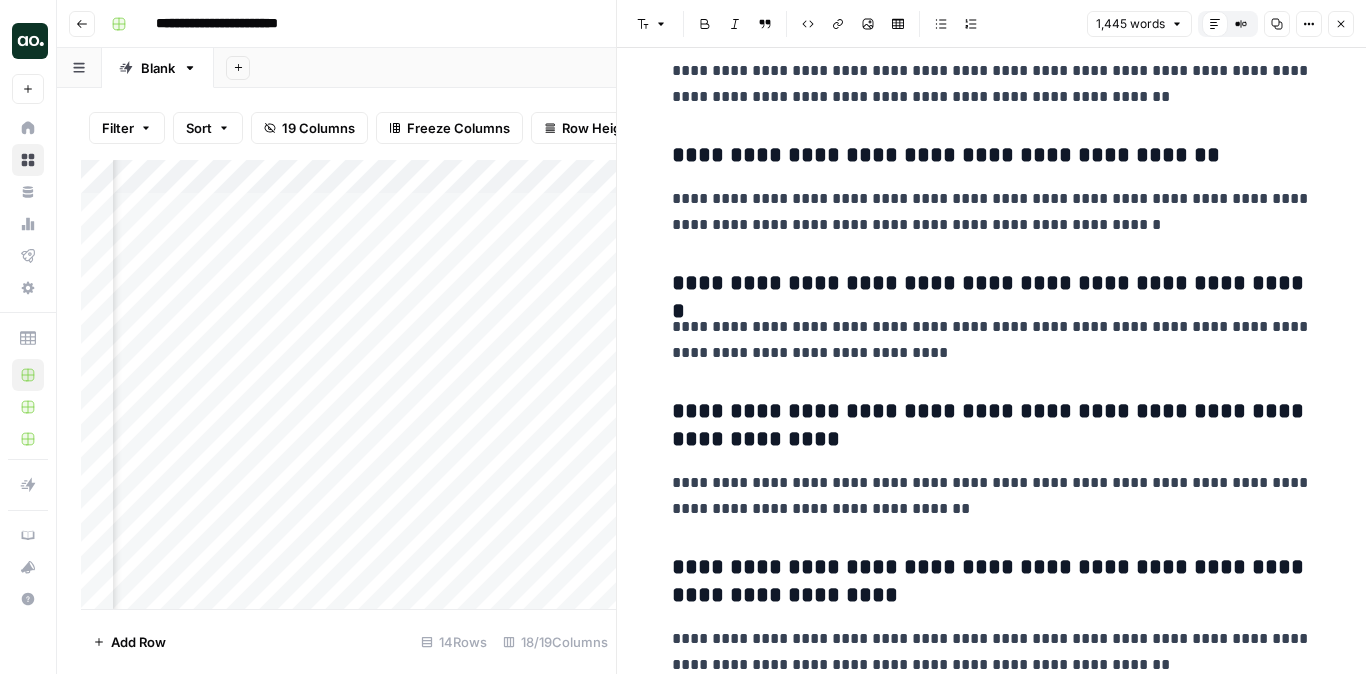 scroll, scrollTop: 4741, scrollLeft: 0, axis: vertical 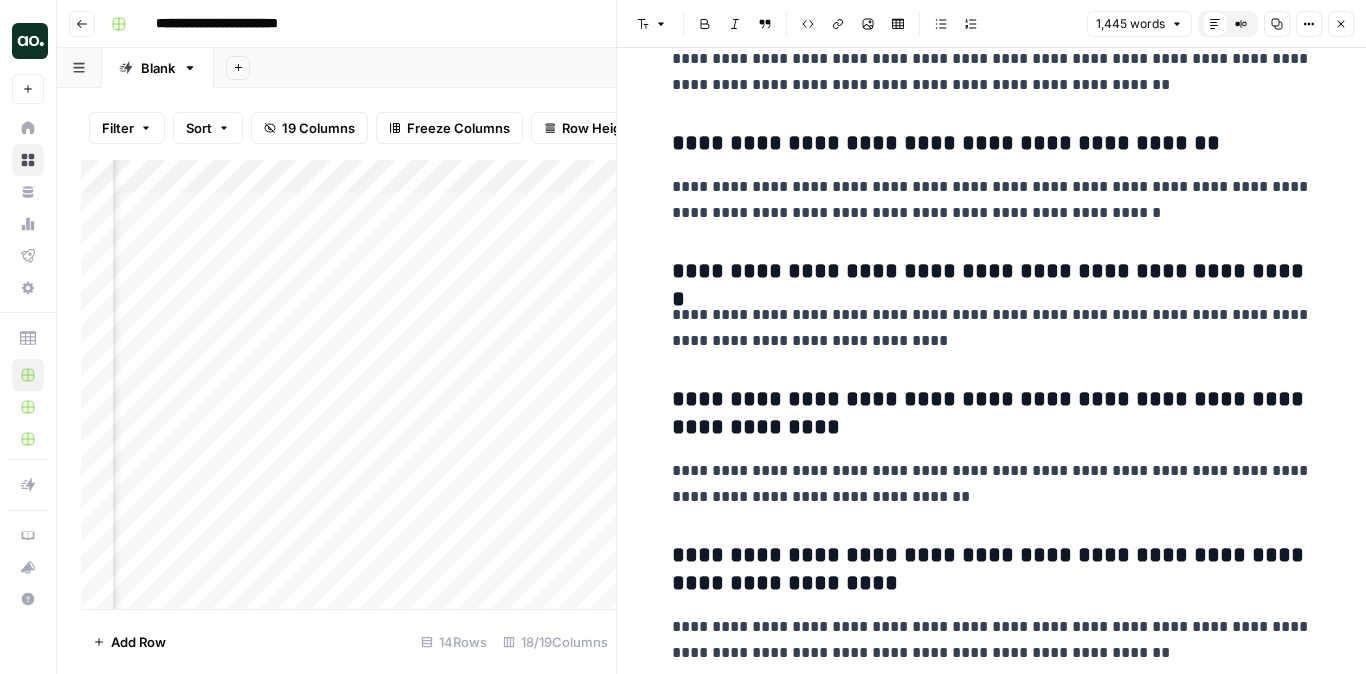click on "Close" at bounding box center (1341, 24) 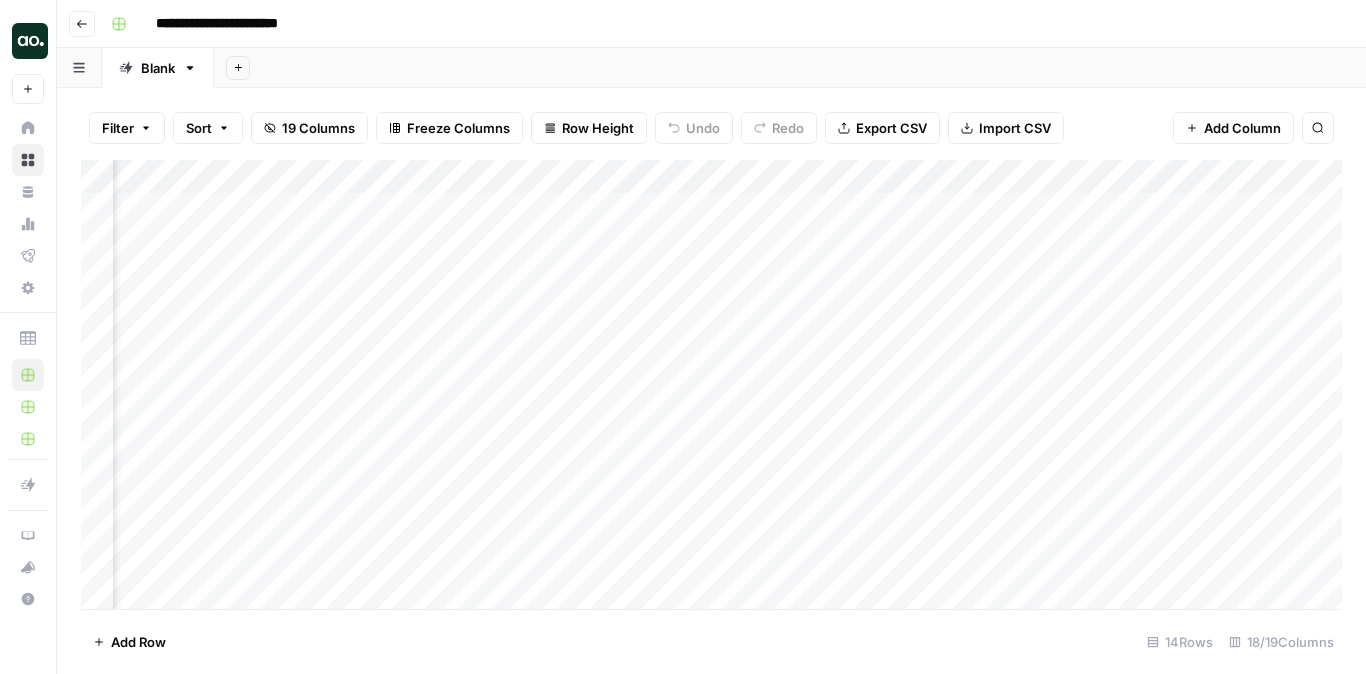 scroll, scrollTop: 0, scrollLeft: 2192, axis: horizontal 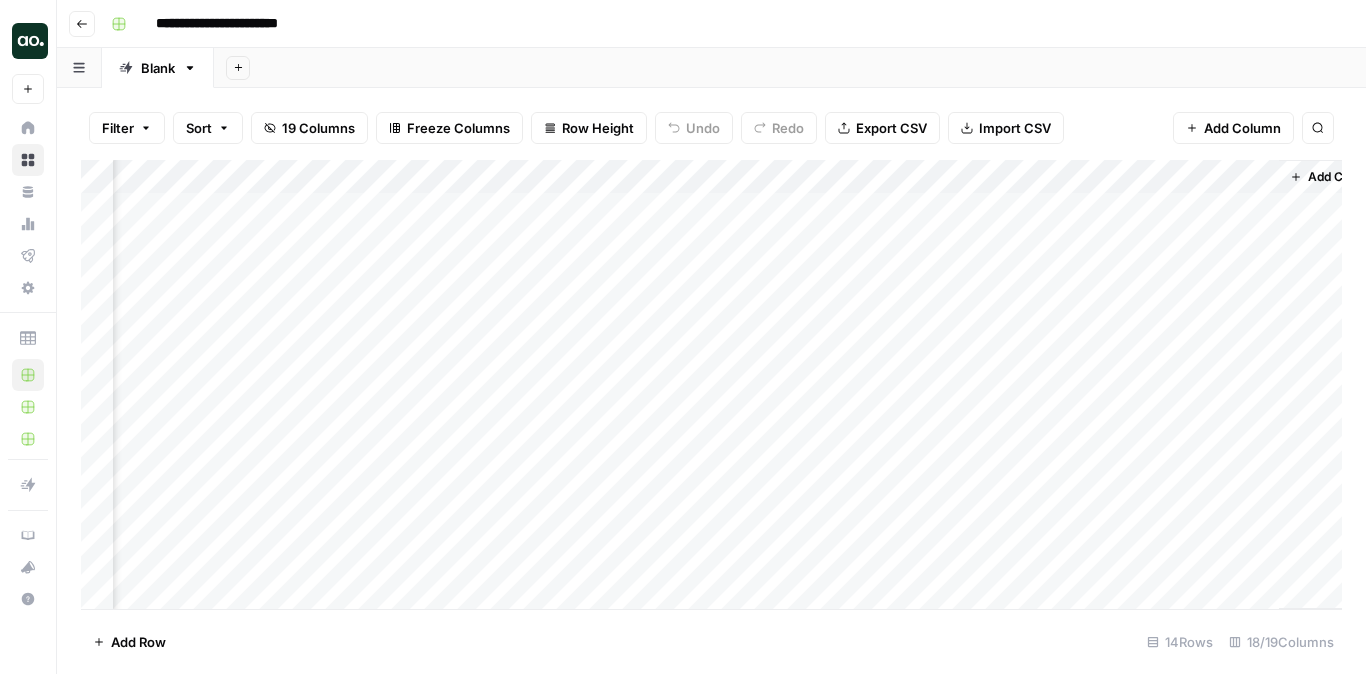 click on "Add Column" at bounding box center (711, 384) 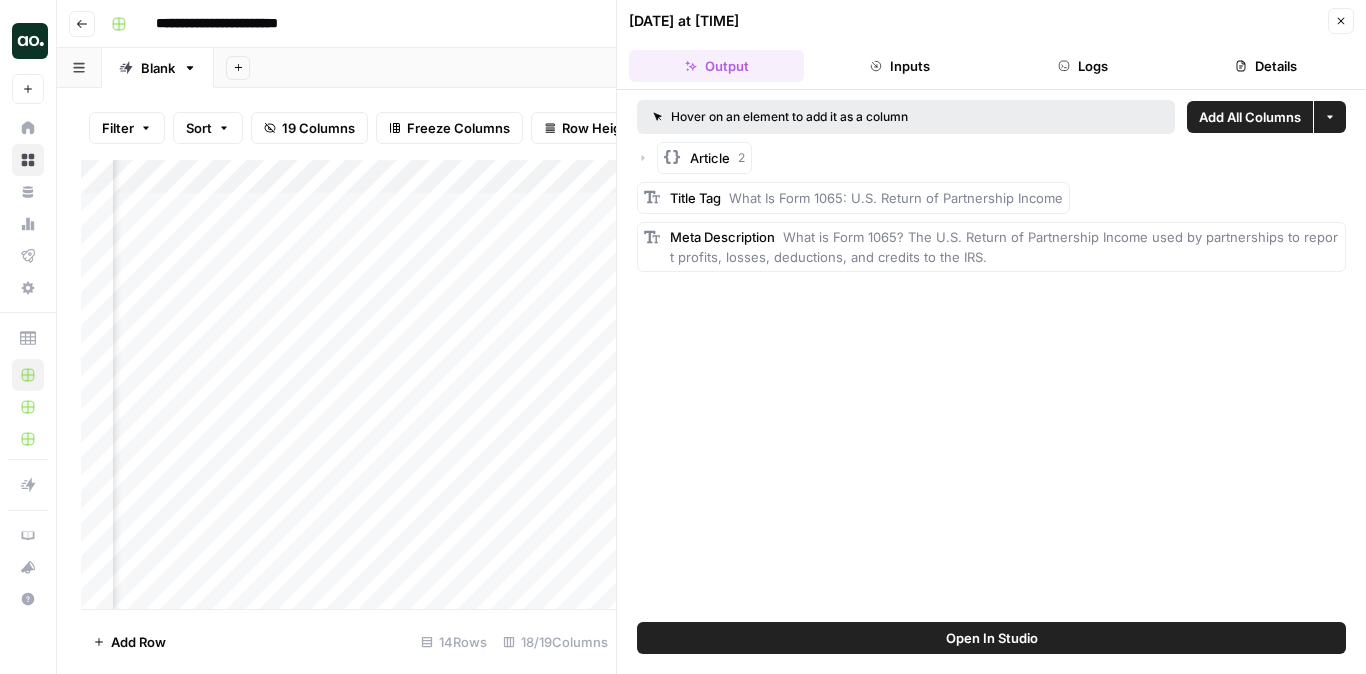 click 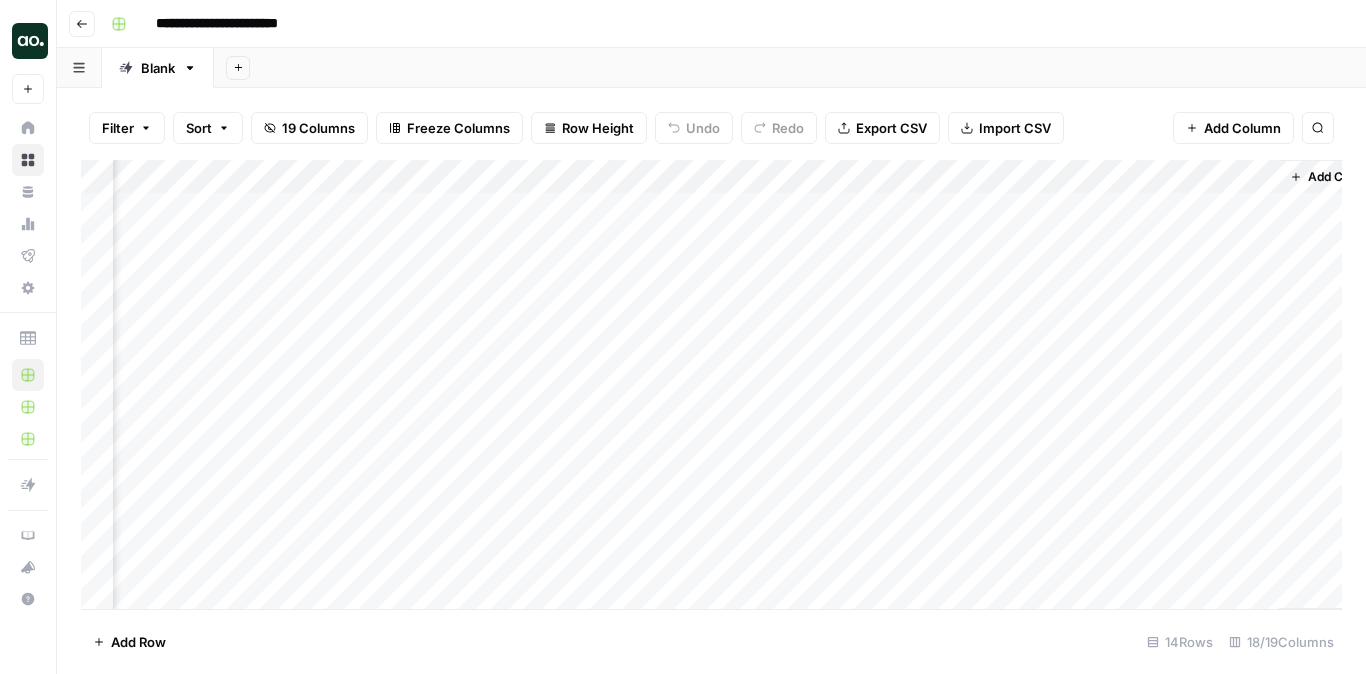 click on "Add Column" at bounding box center (711, 384) 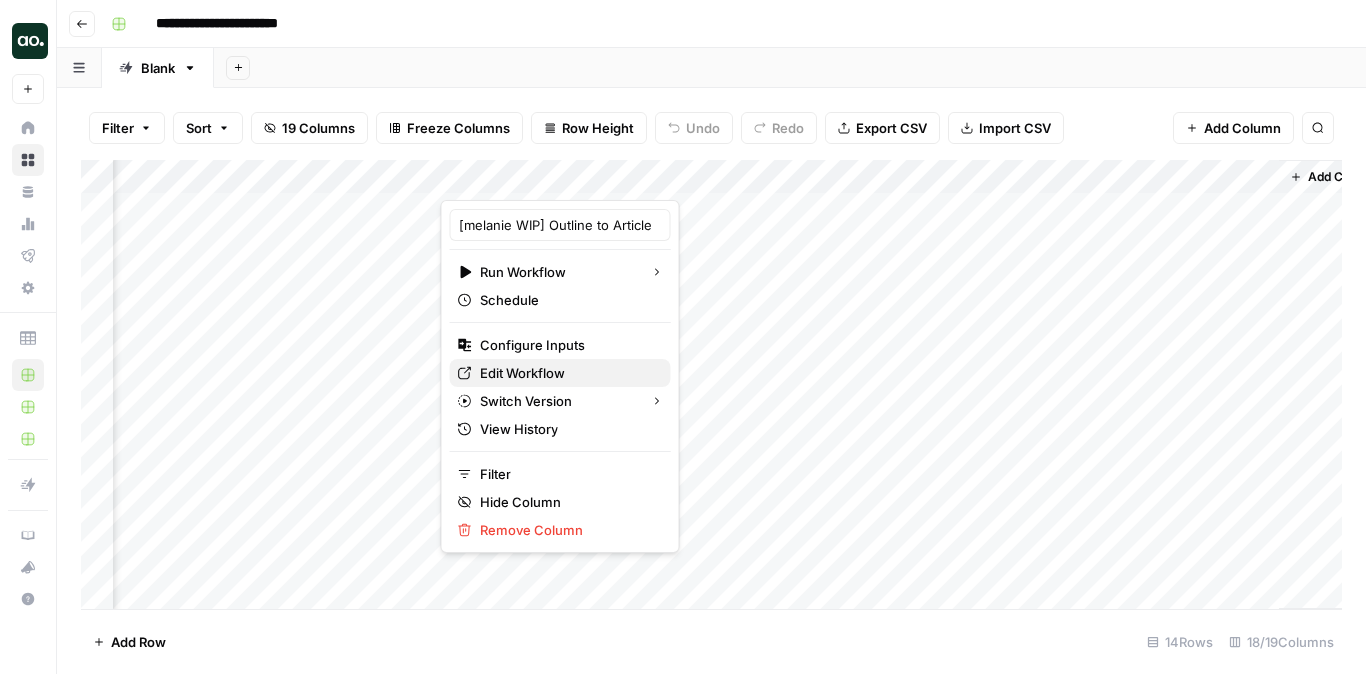 click on "Edit Workflow" at bounding box center [522, 373] 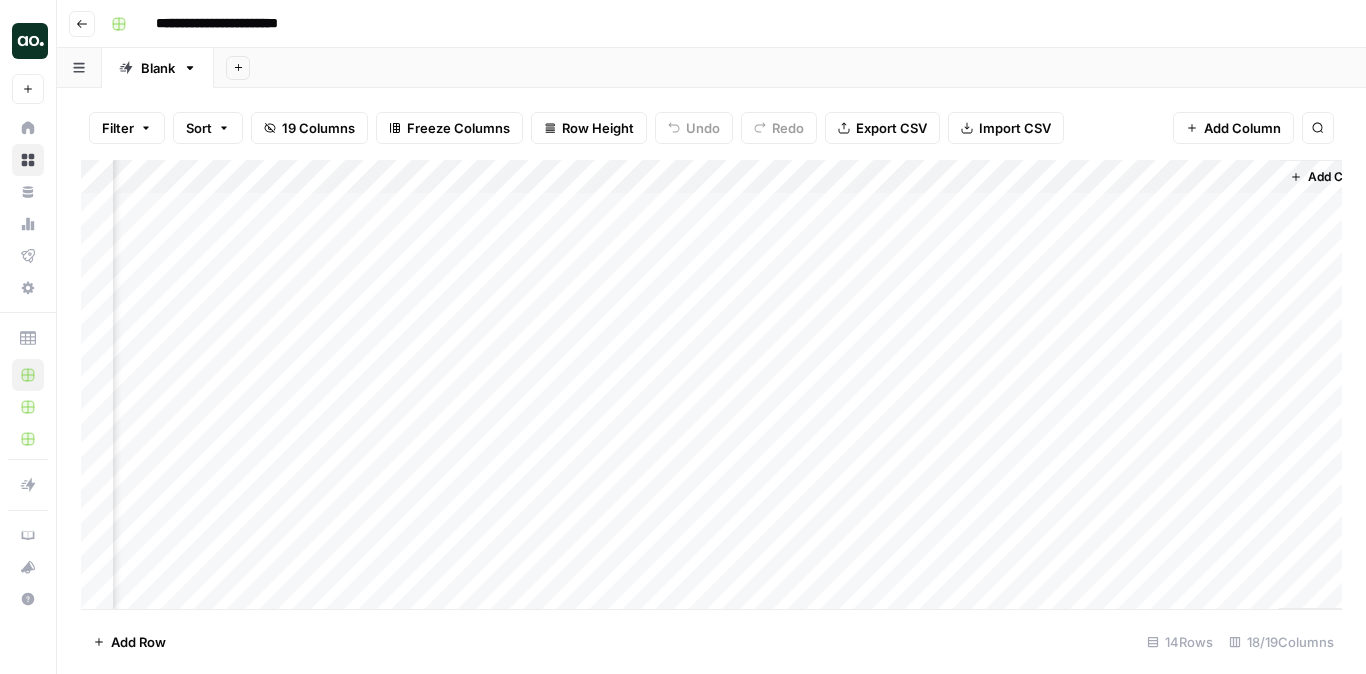 click on "Add Column" at bounding box center (711, 384) 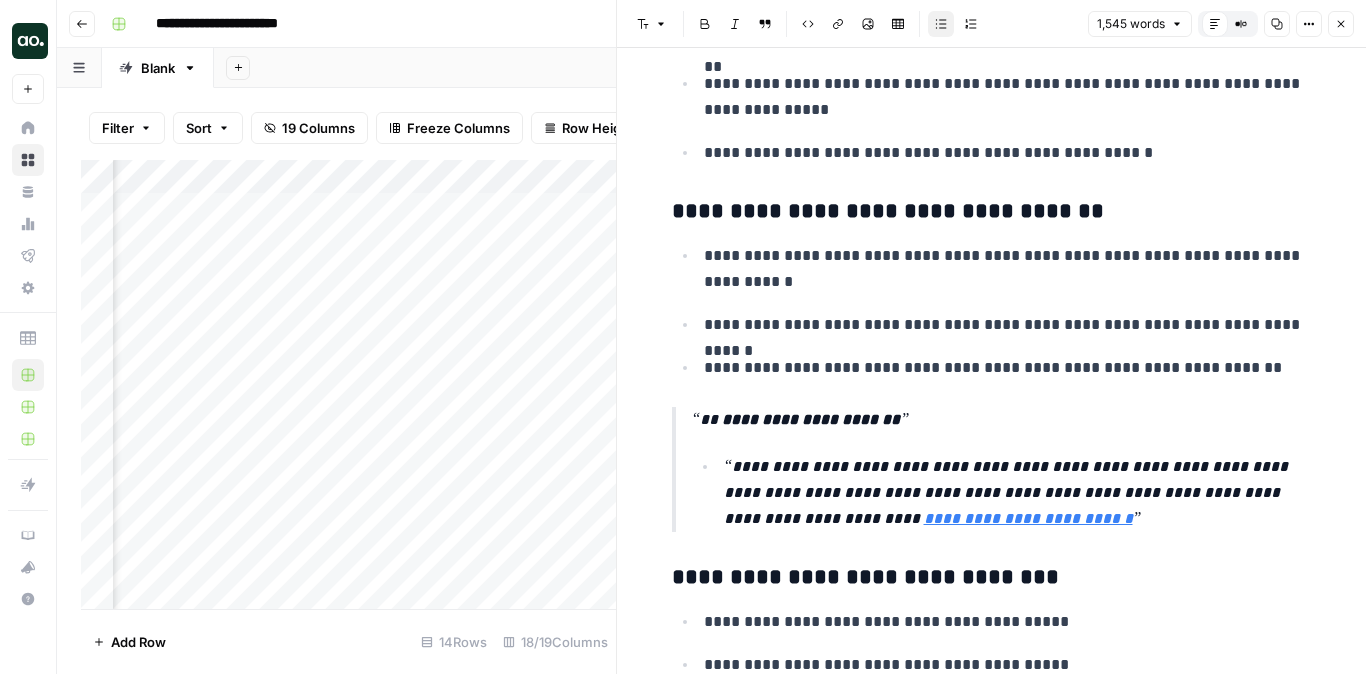 scroll, scrollTop: 2164, scrollLeft: 0, axis: vertical 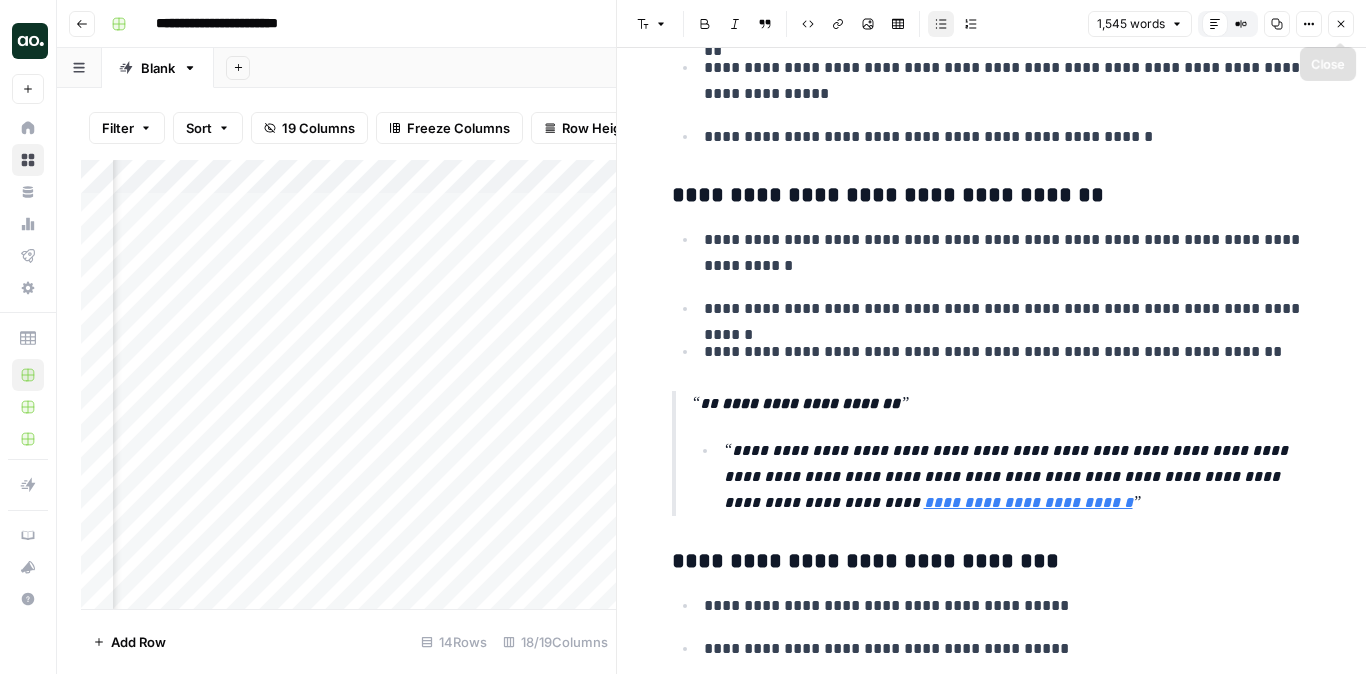 click 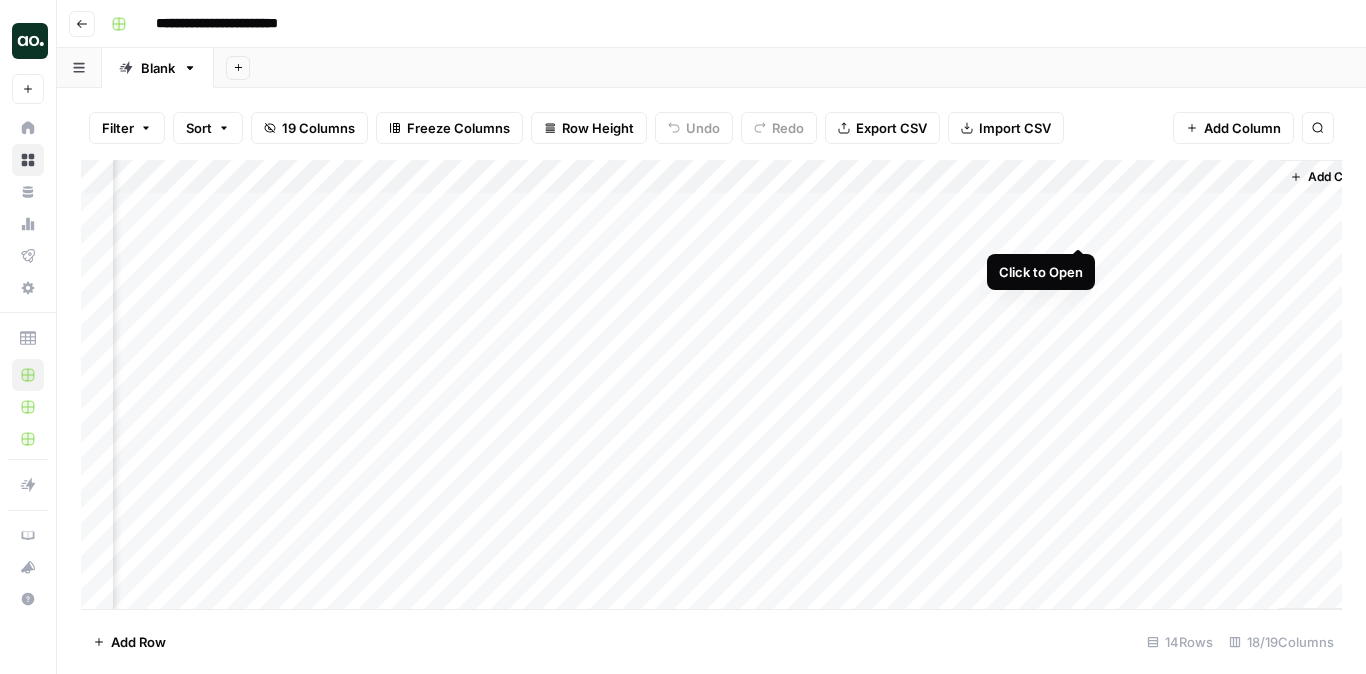 click on "Add Column" at bounding box center (711, 384) 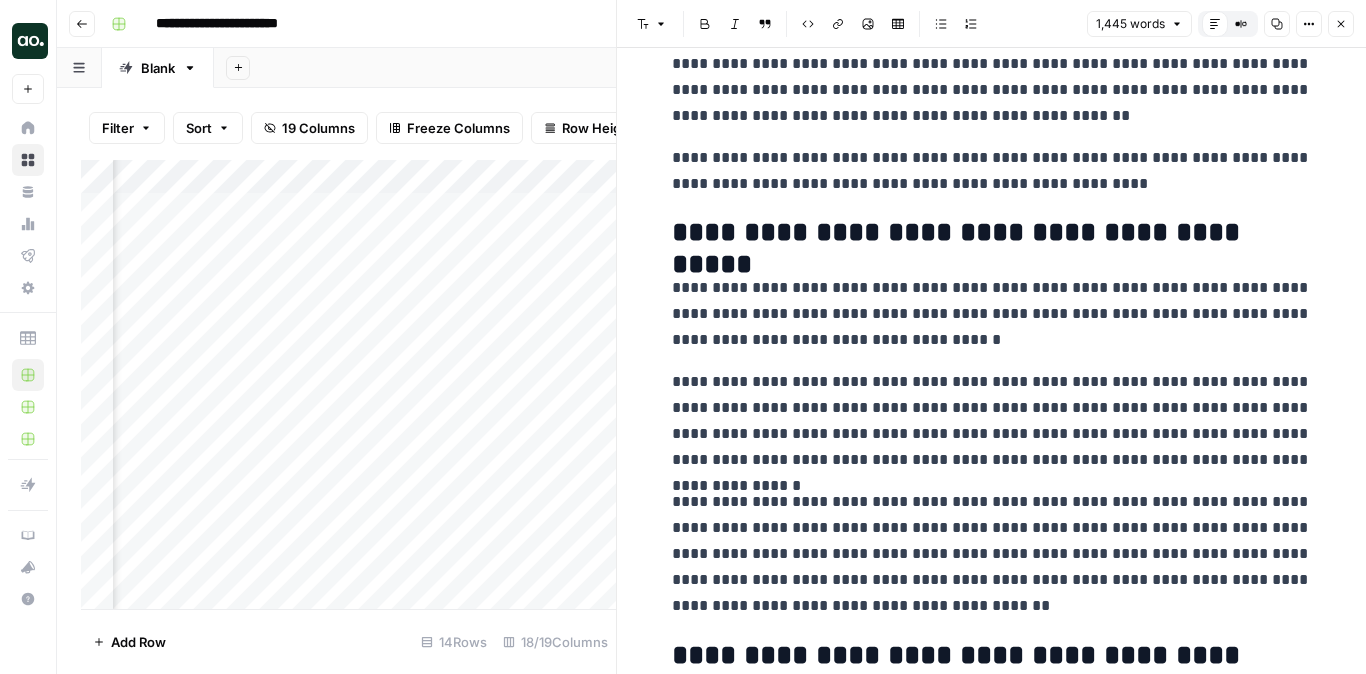 scroll, scrollTop: 2904, scrollLeft: 0, axis: vertical 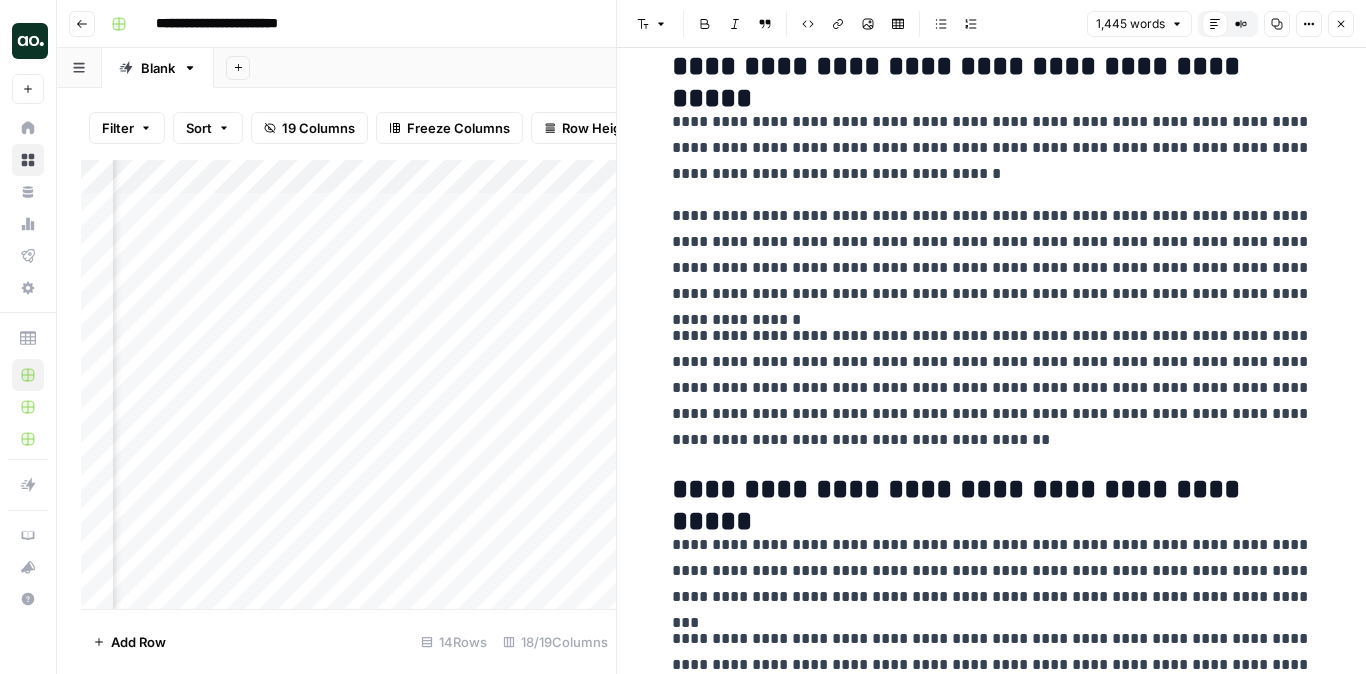 click on "Close" at bounding box center (1341, 24) 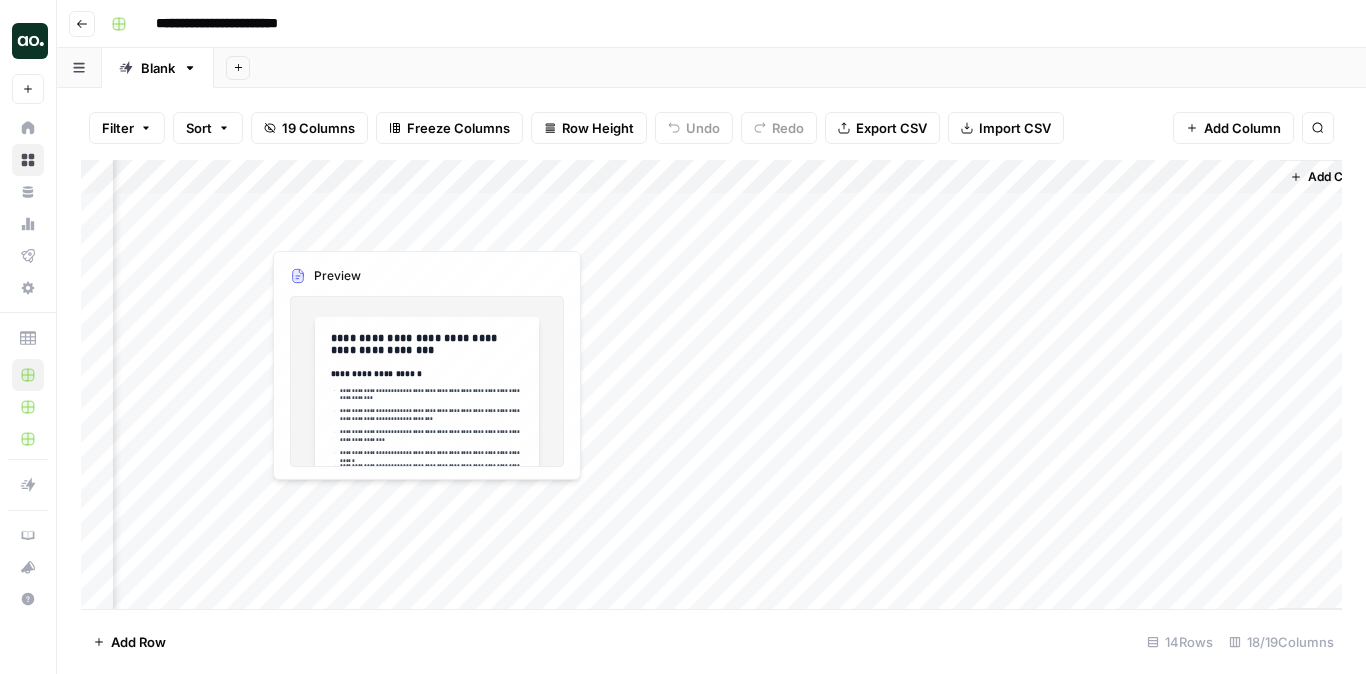 click on "Add Column" at bounding box center [711, 384] 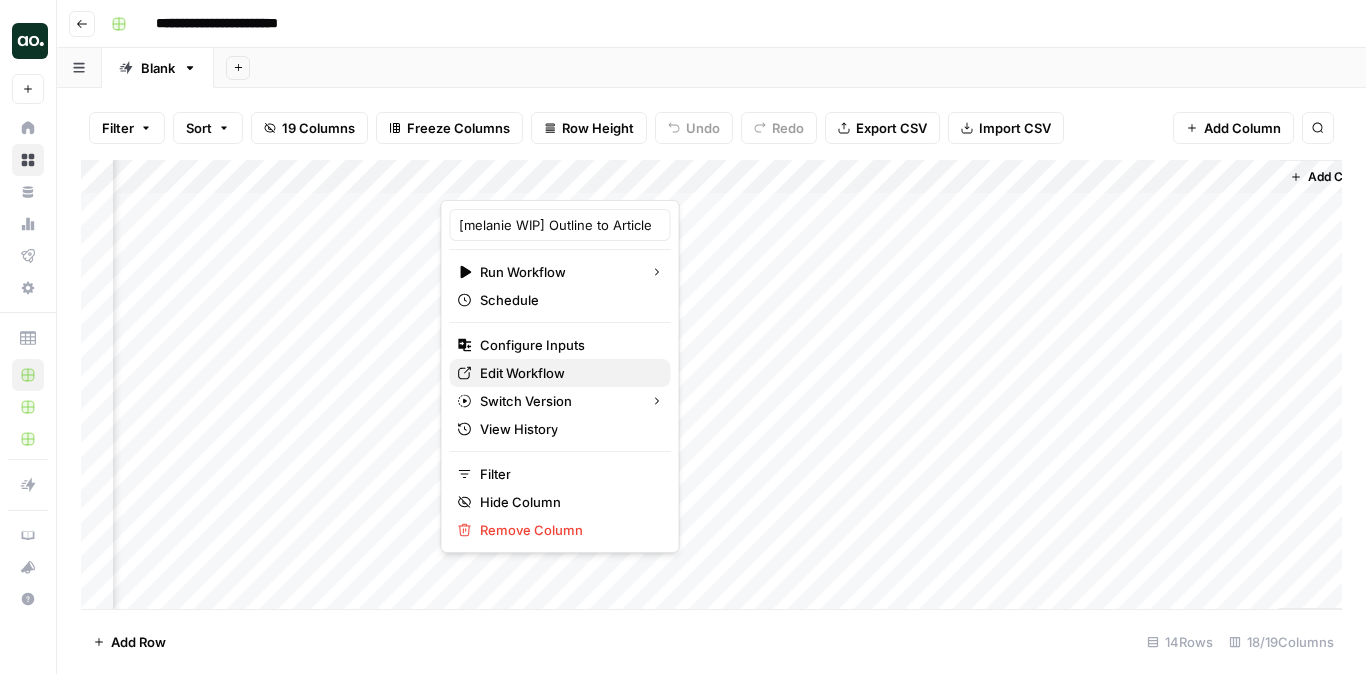 click on "Edit Workflow" at bounding box center [522, 373] 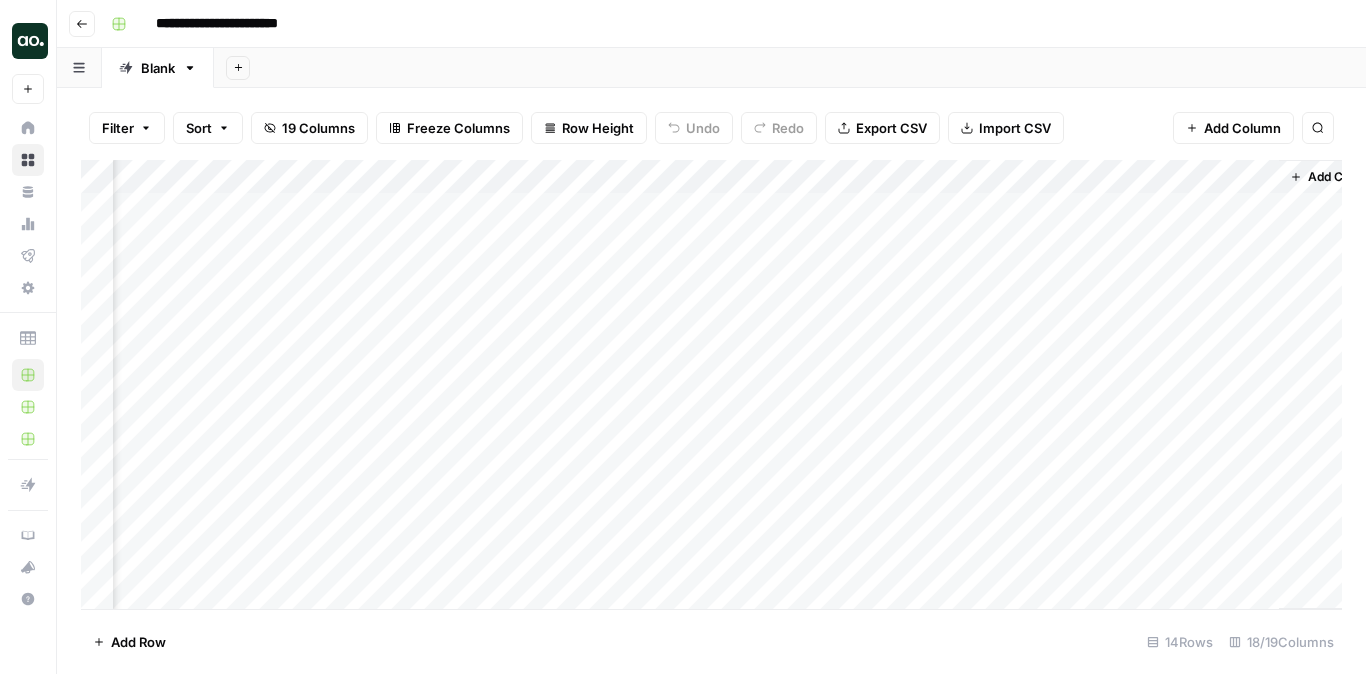 click on "Add Column" at bounding box center (711, 384) 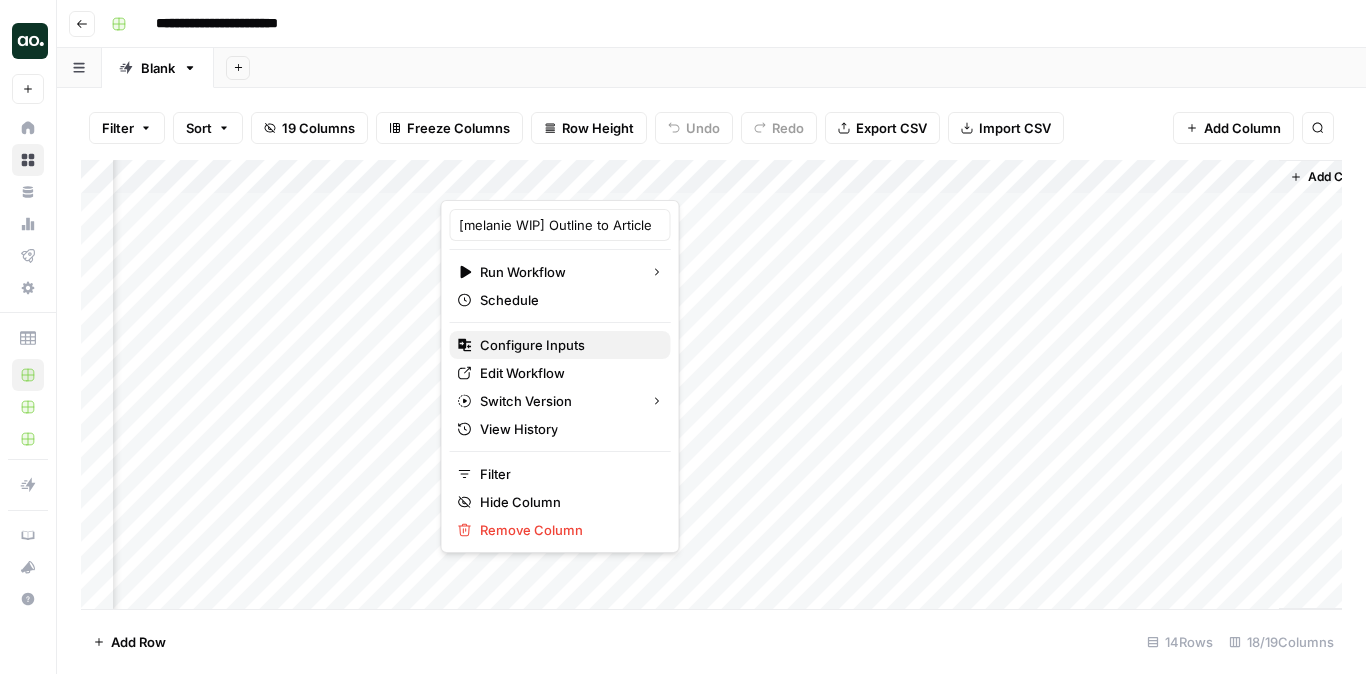 click on "Configure Inputs" at bounding box center (532, 345) 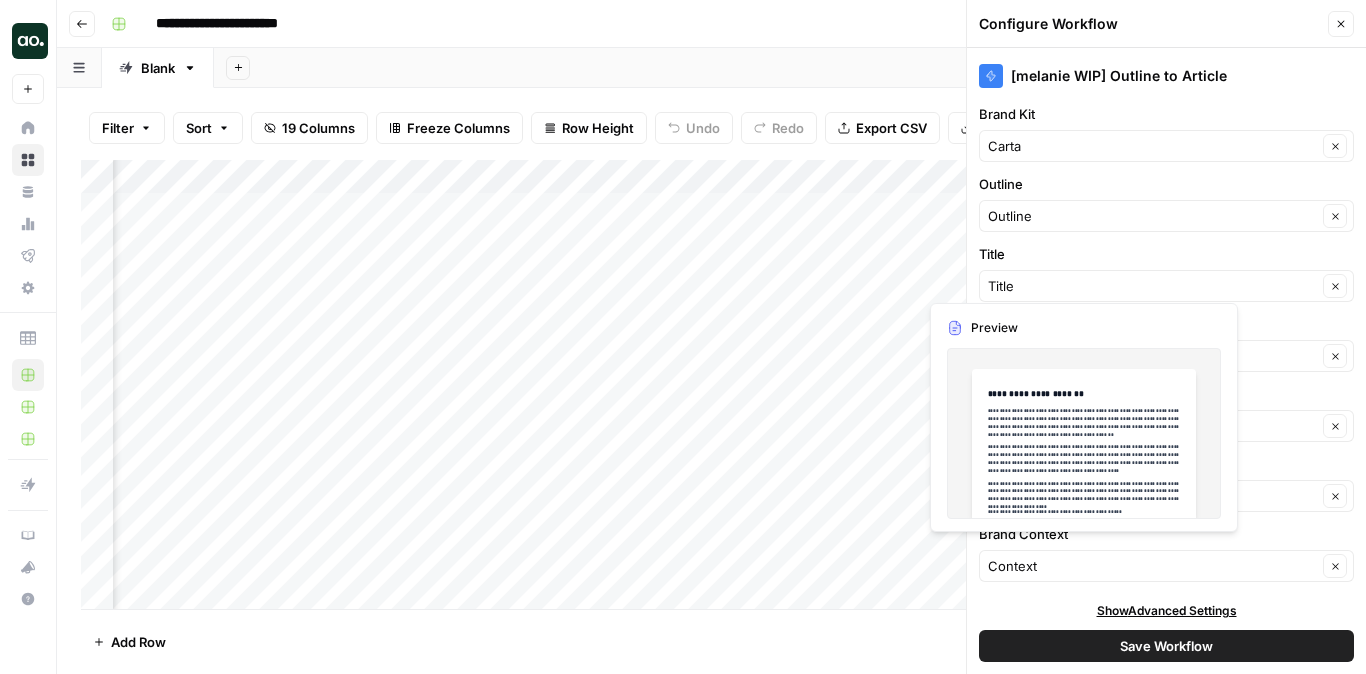 scroll, scrollTop: 10, scrollLeft: 0, axis: vertical 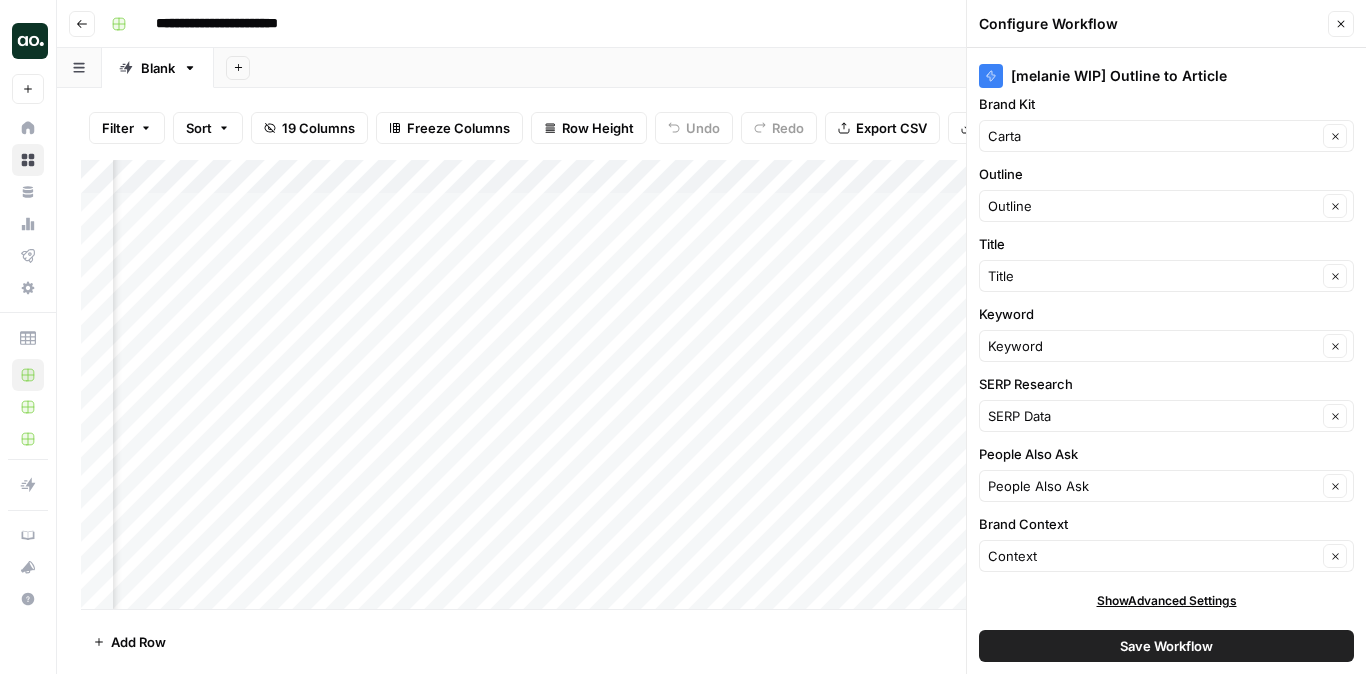 click 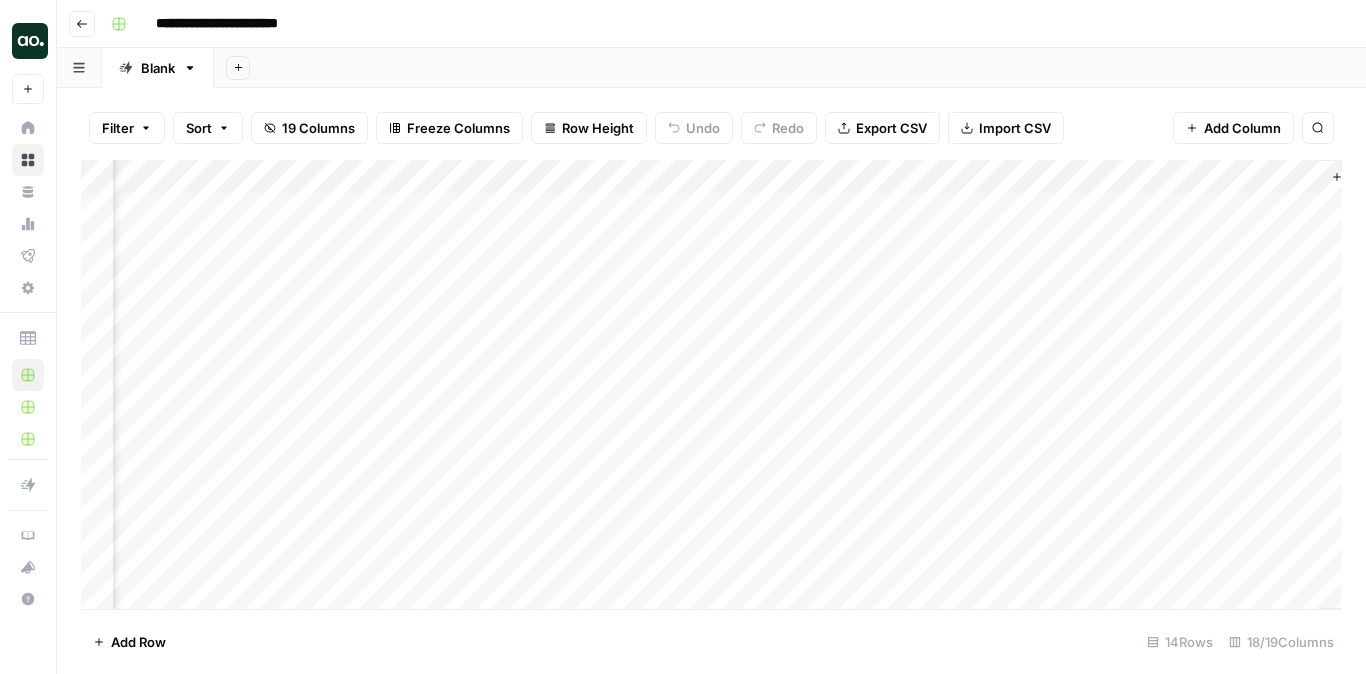 click on "Add Column" at bounding box center (711, 384) 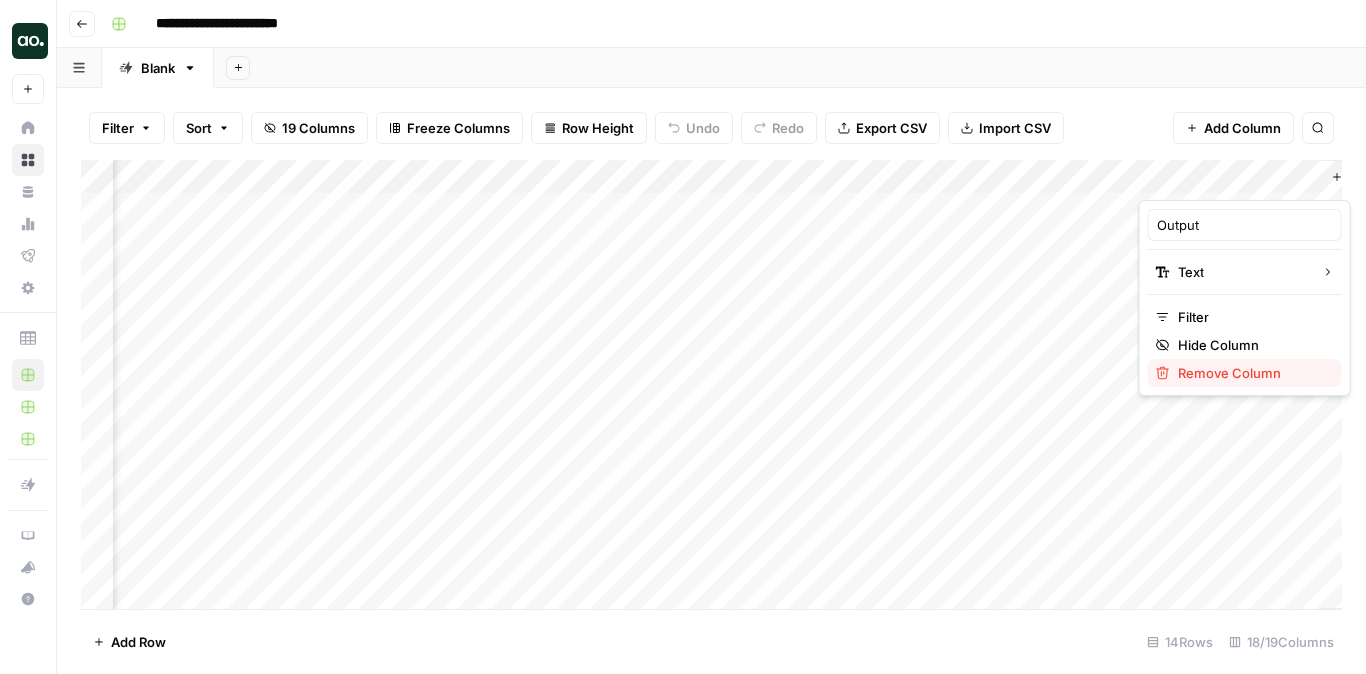 click on "Remove Column" at bounding box center [1229, 373] 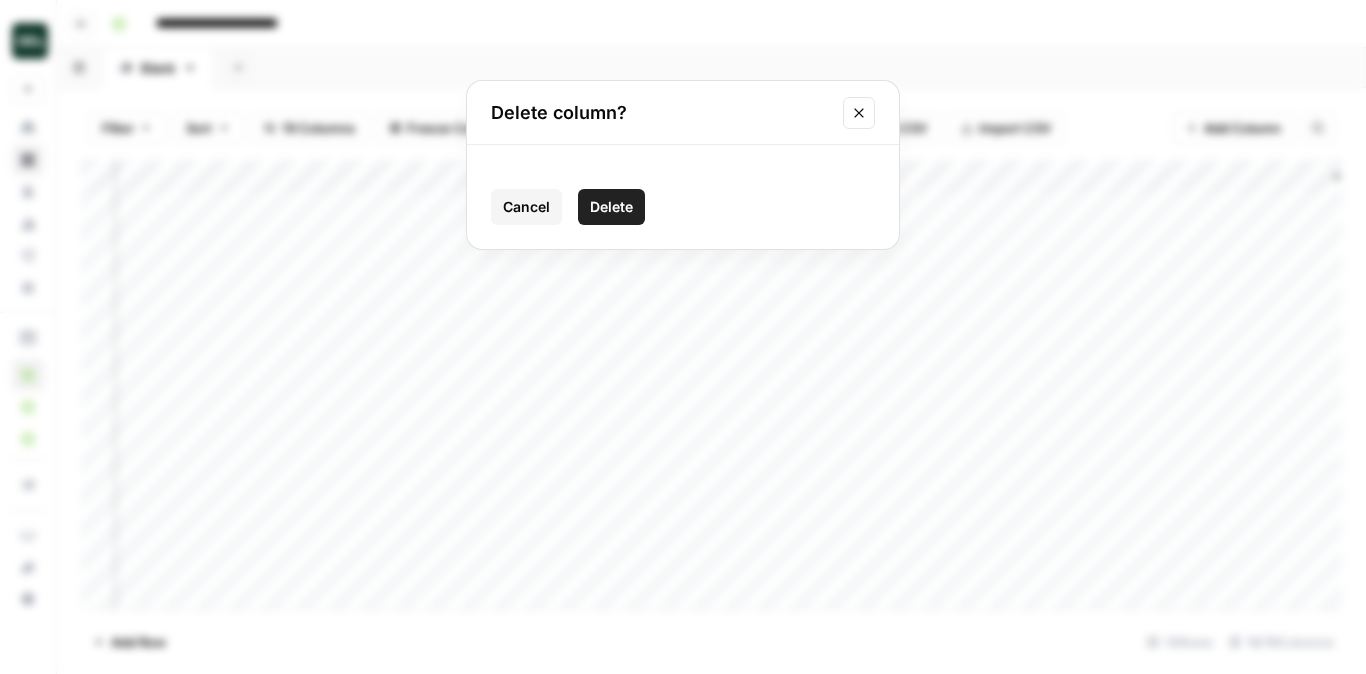 click on "Delete" at bounding box center (611, 207) 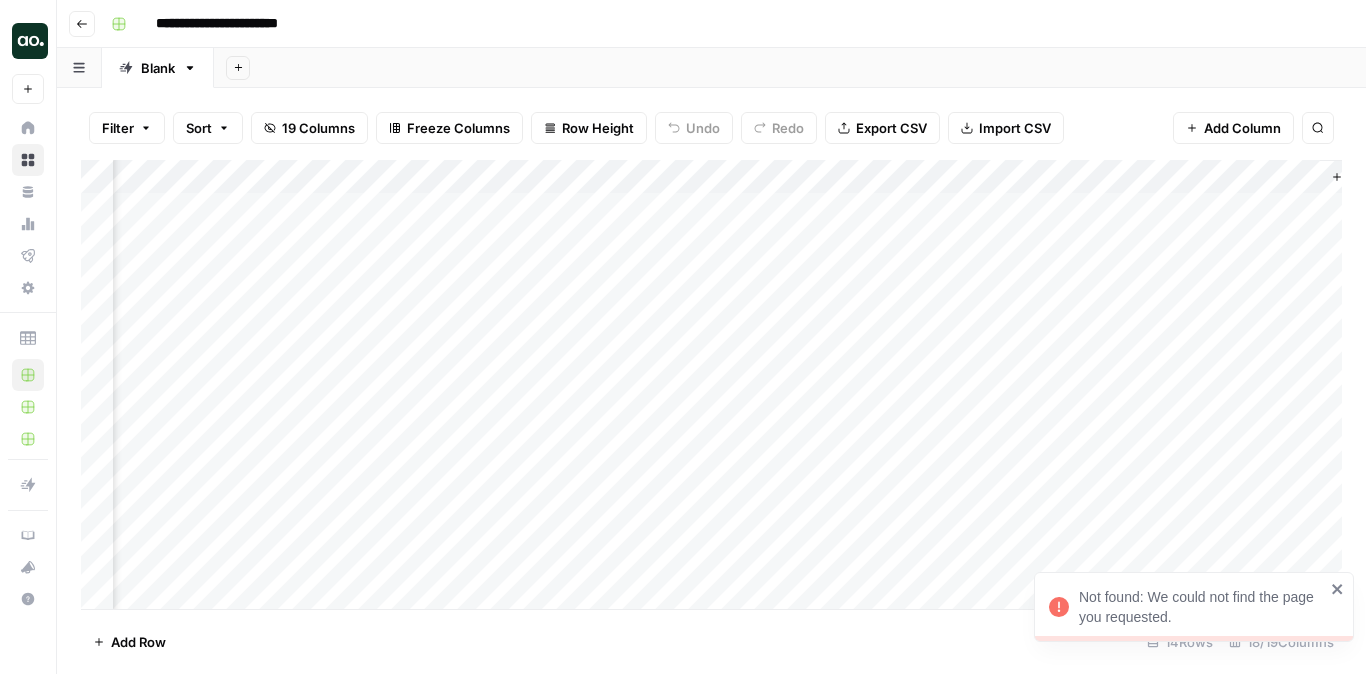 scroll, scrollTop: 0, scrollLeft: 2240, axis: horizontal 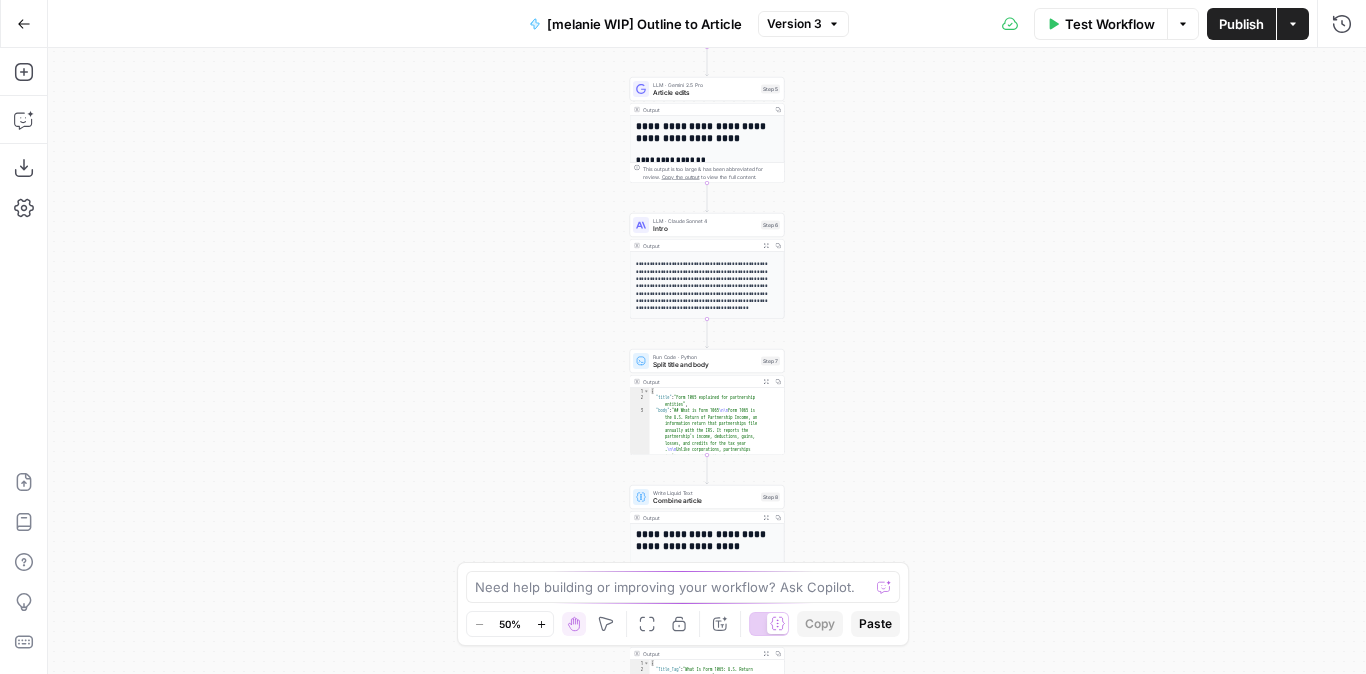 drag, startPoint x: 606, startPoint y: 238, endPoint x: 545, endPoint y: 444, distance: 214.8418 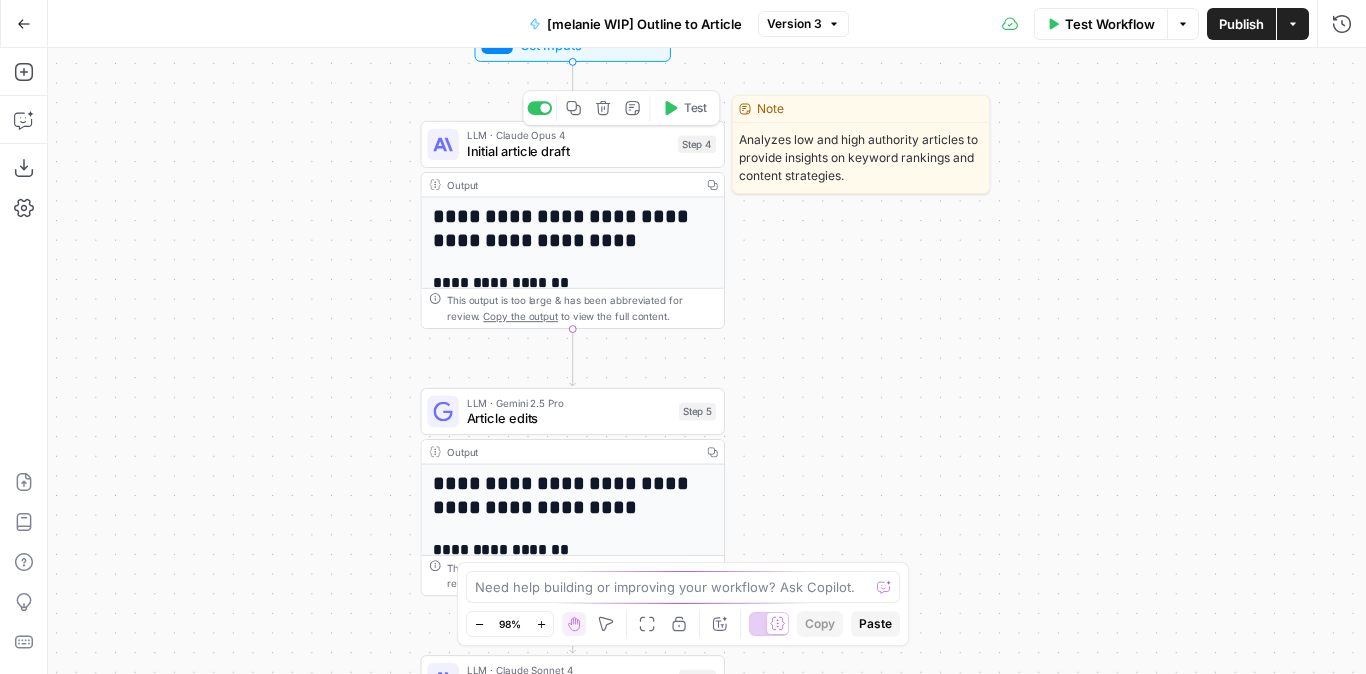 click on "Initial article draft" at bounding box center (568, 151) 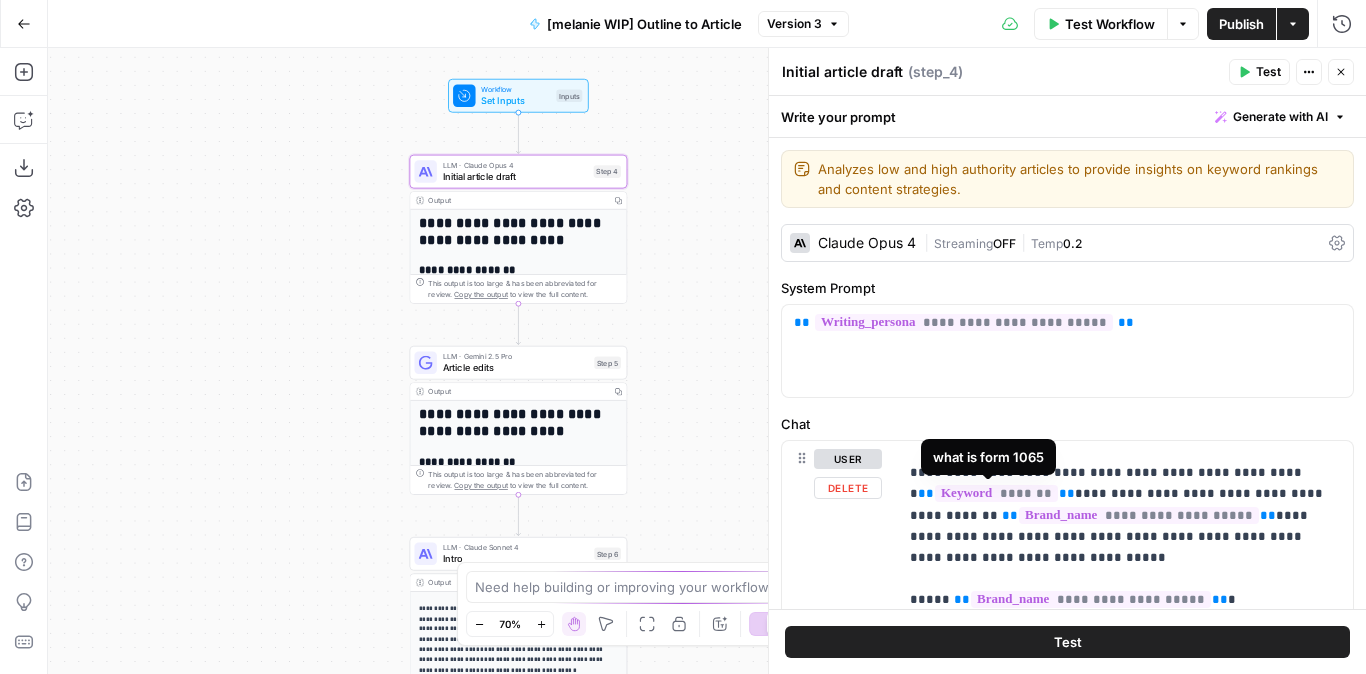 scroll, scrollTop: 813, scrollLeft: 0, axis: vertical 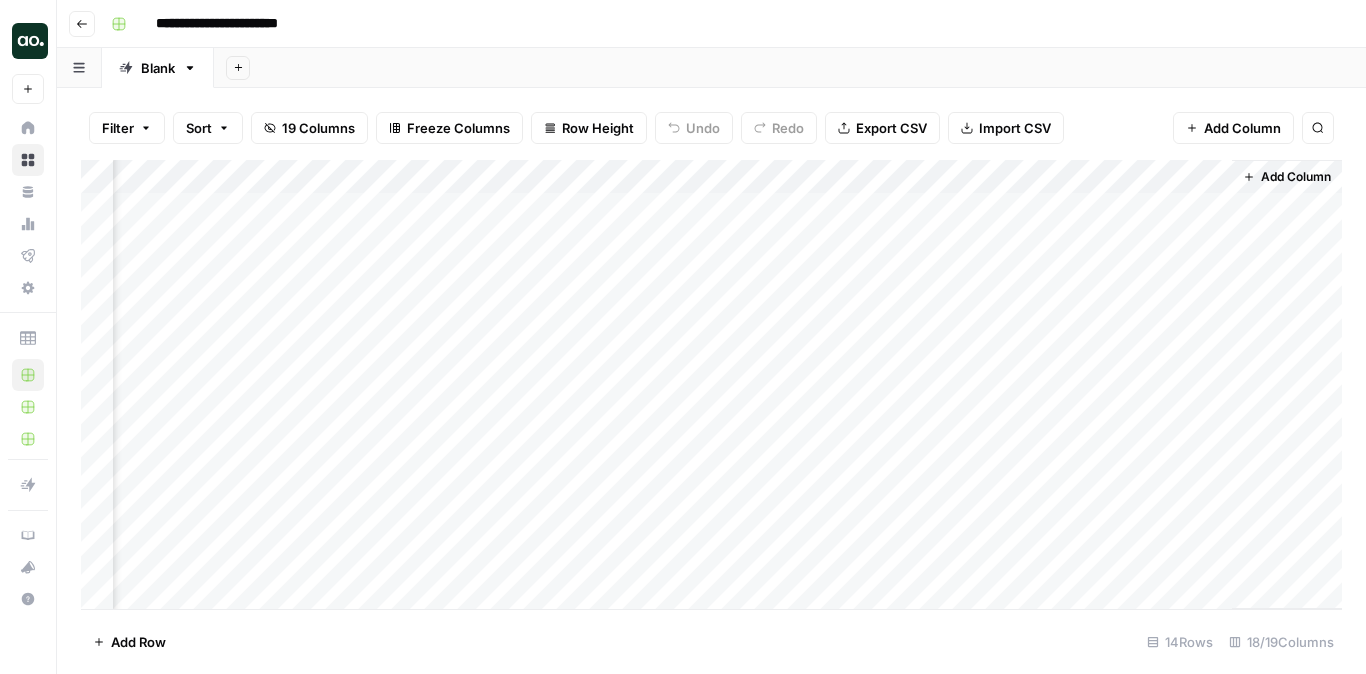 click on "Add Column" at bounding box center (711, 384) 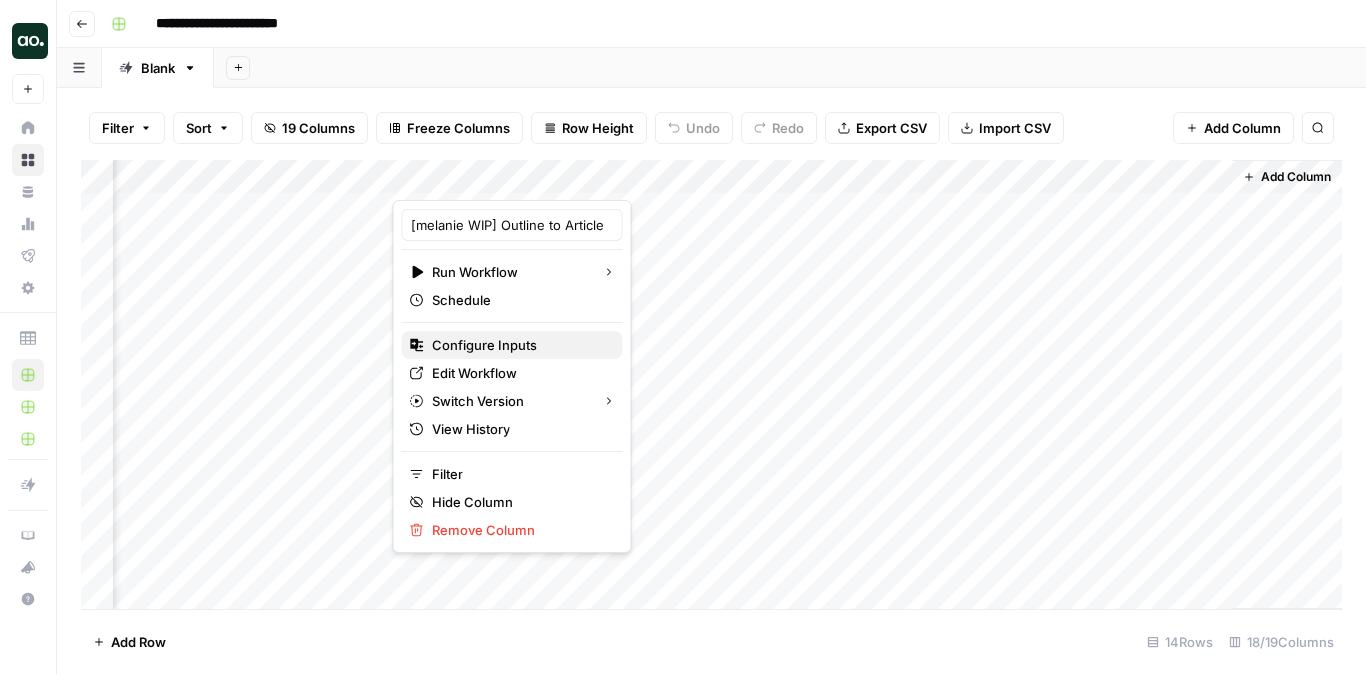 click on "Configure Inputs" at bounding box center [484, 345] 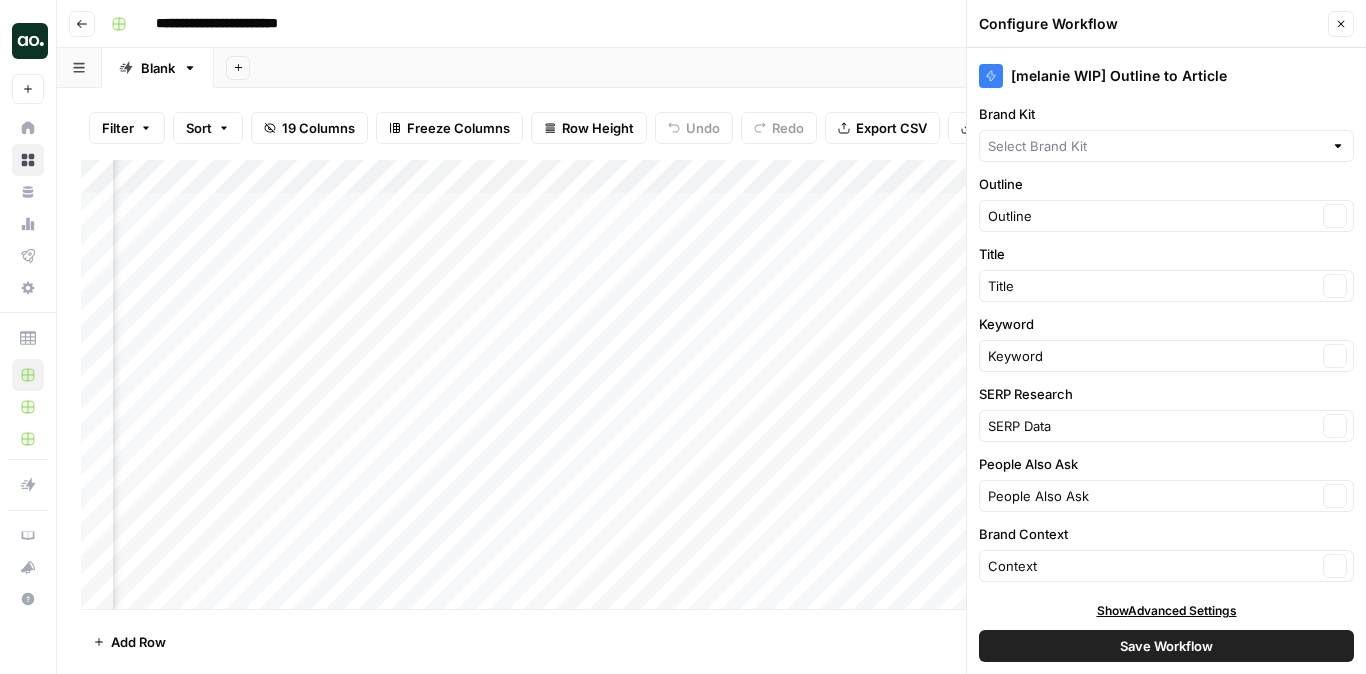 type on "Carta" 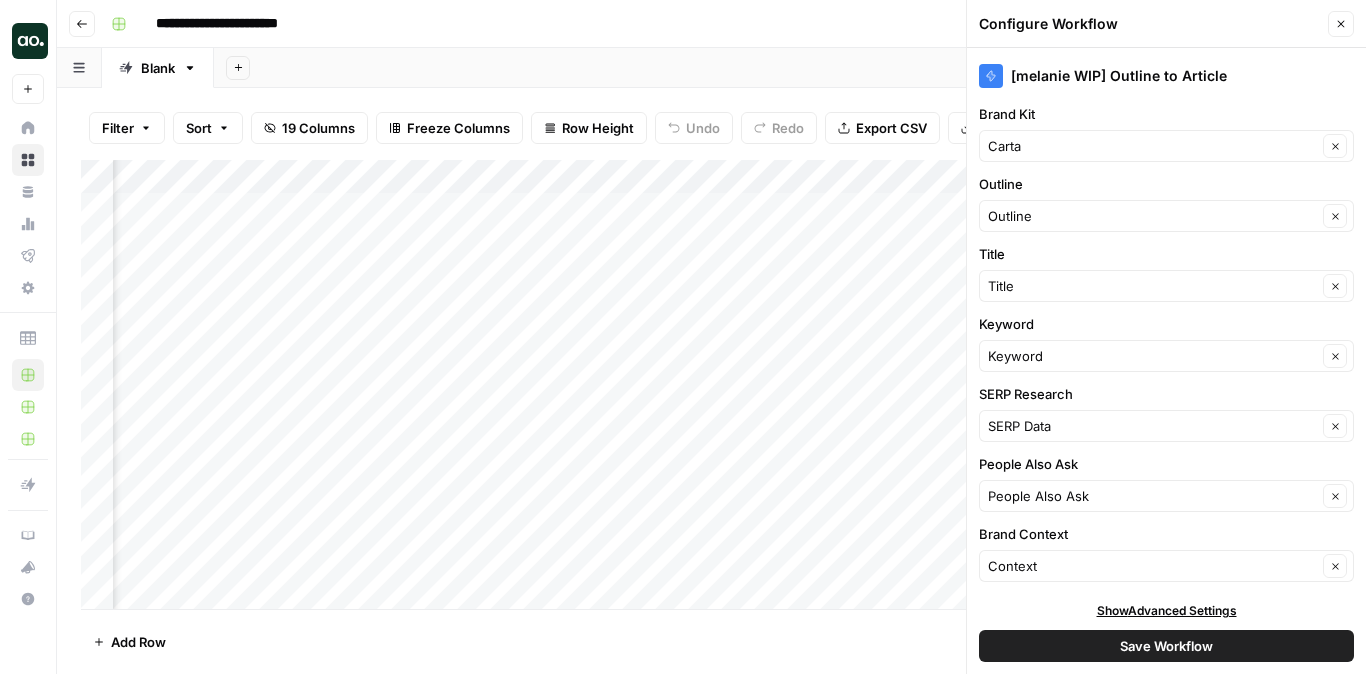 click 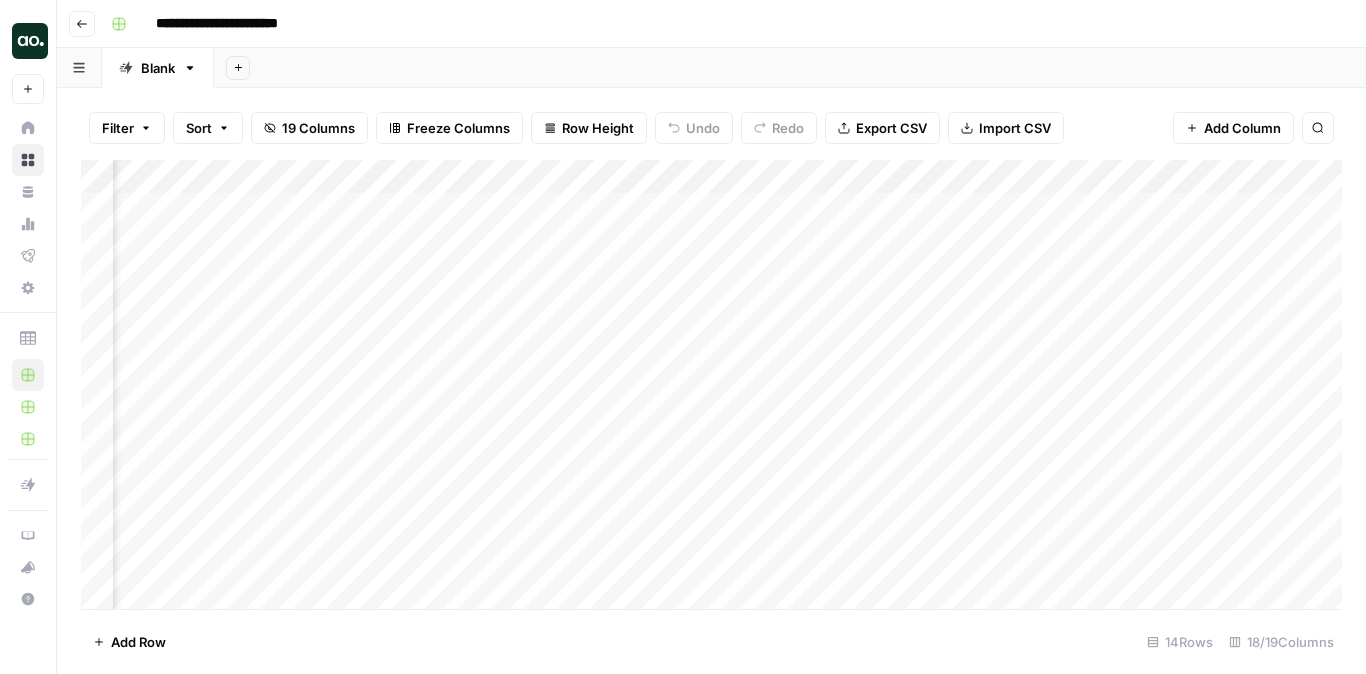 scroll, scrollTop: 0, scrollLeft: 2049, axis: horizontal 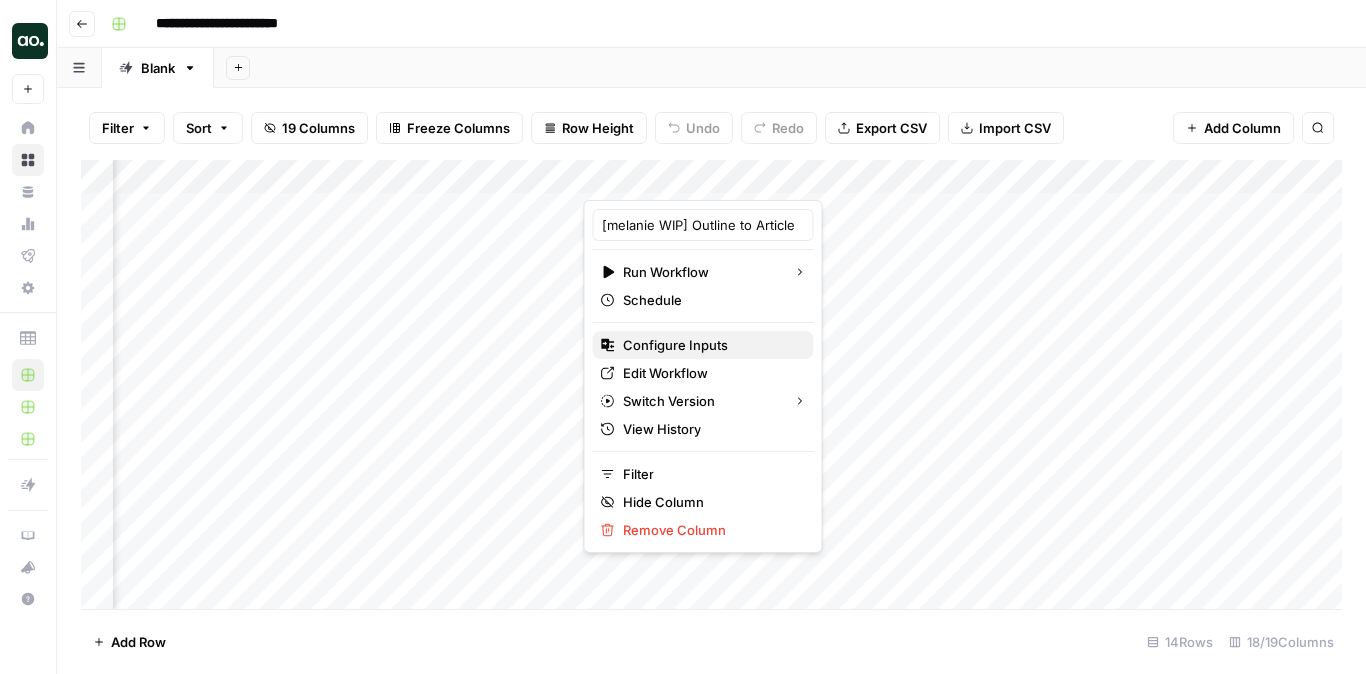 click on "Configure Inputs" at bounding box center (675, 345) 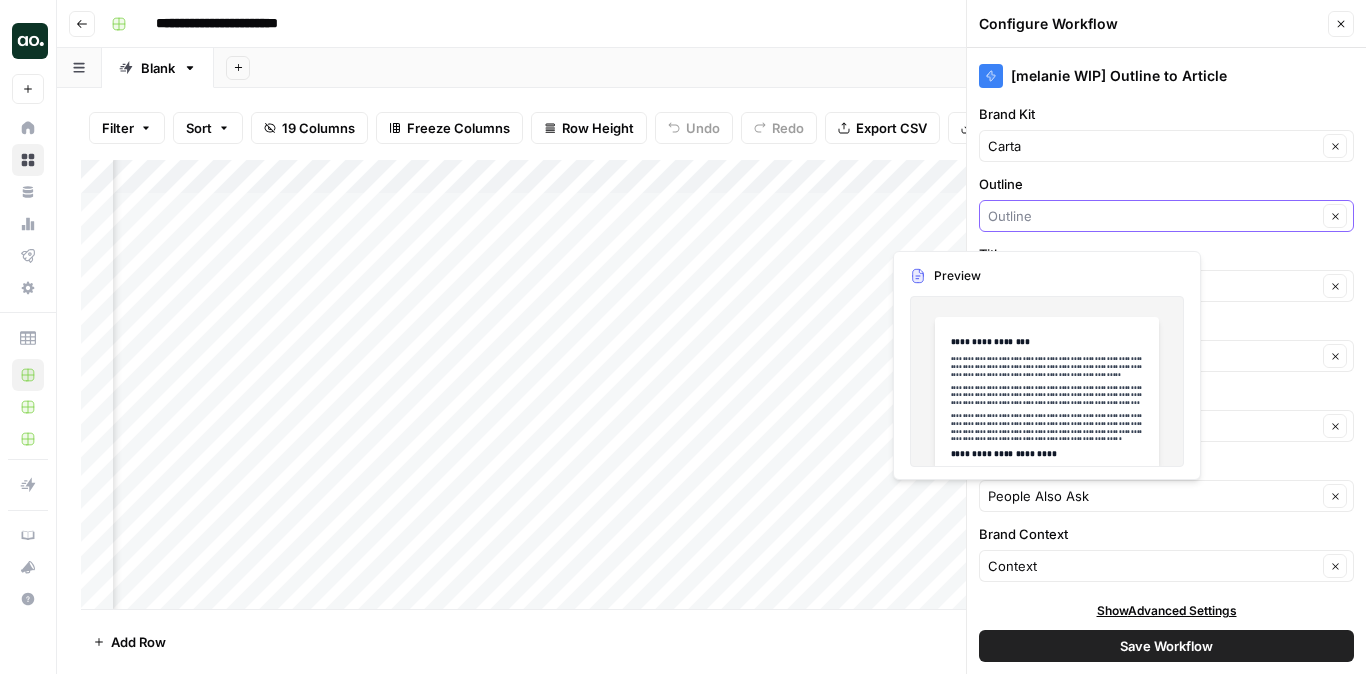 click on "Outline" at bounding box center (1152, 216) 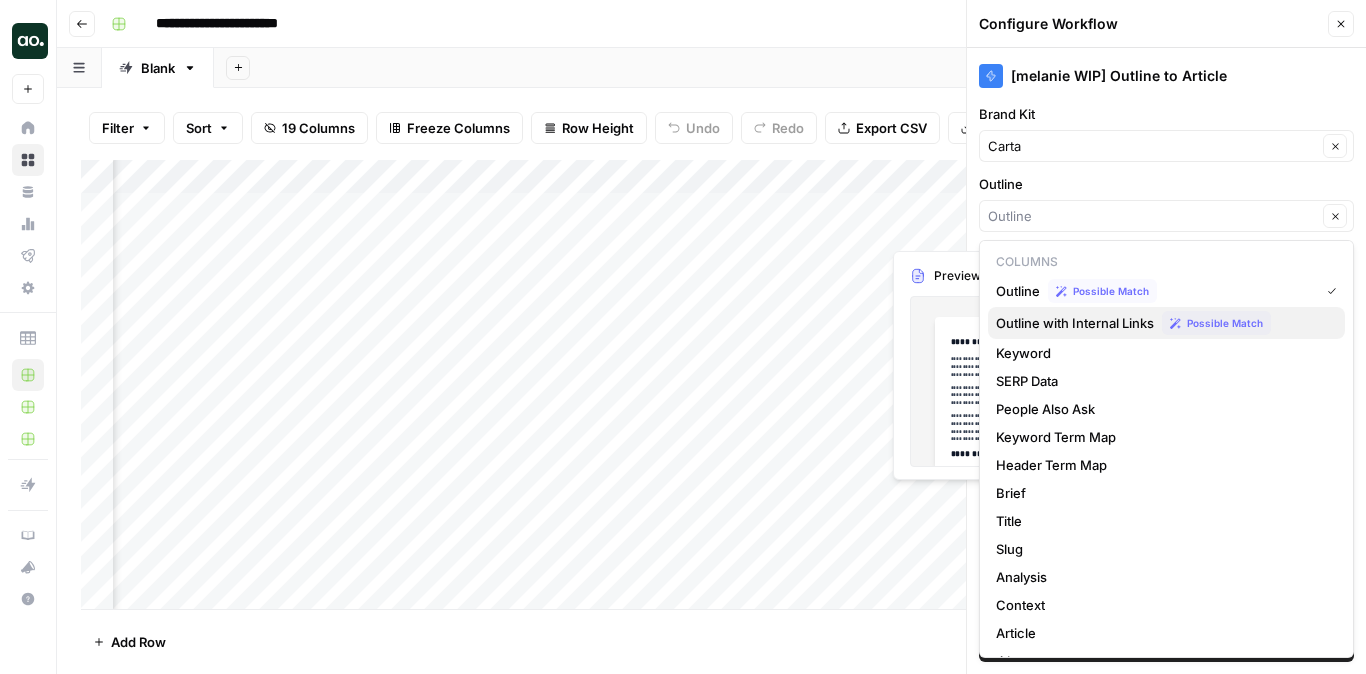 click on "Outline with Internal Links" at bounding box center [1075, 323] 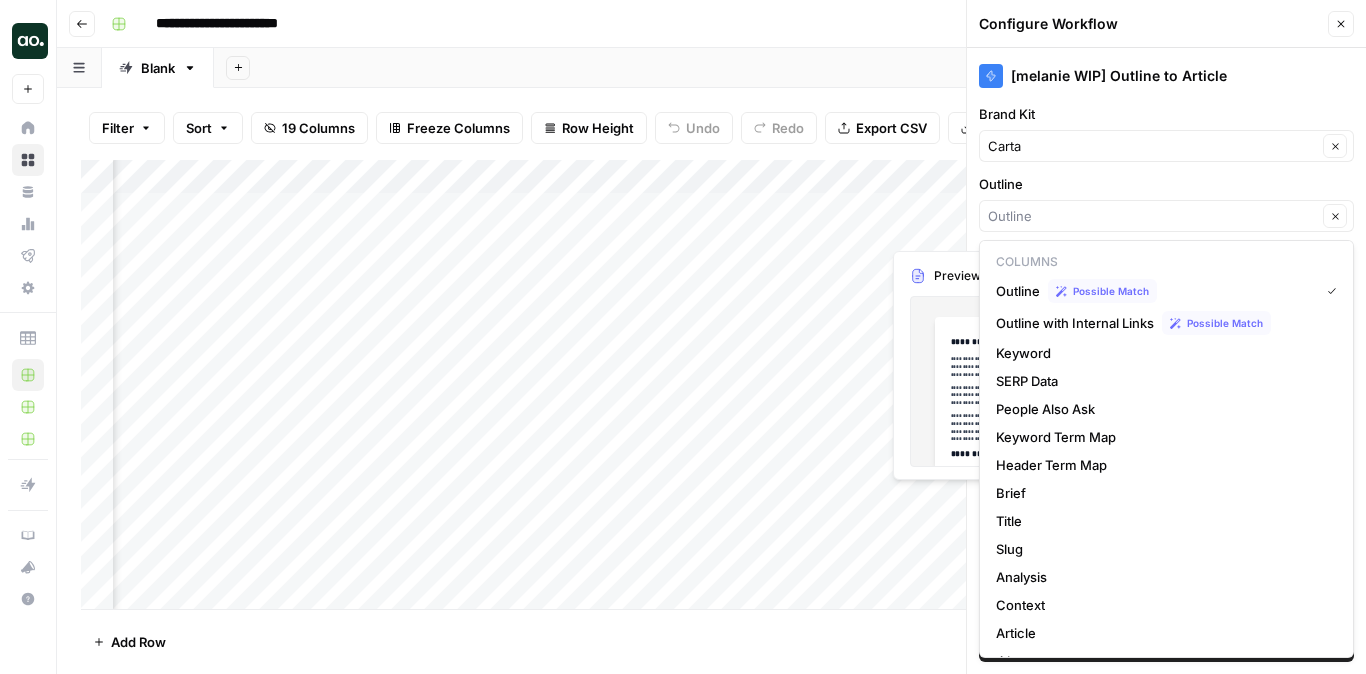 type on "Outline with Internal Links" 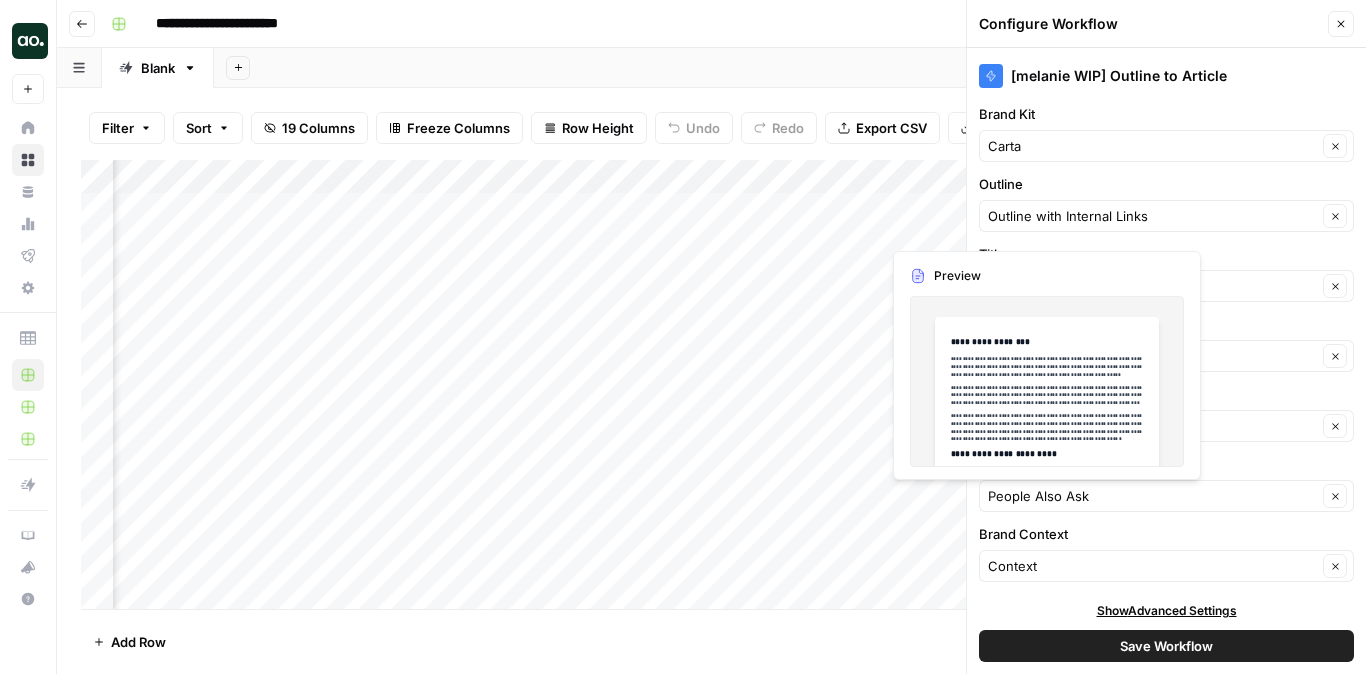 click on "Save Workflow" at bounding box center (1166, 646) 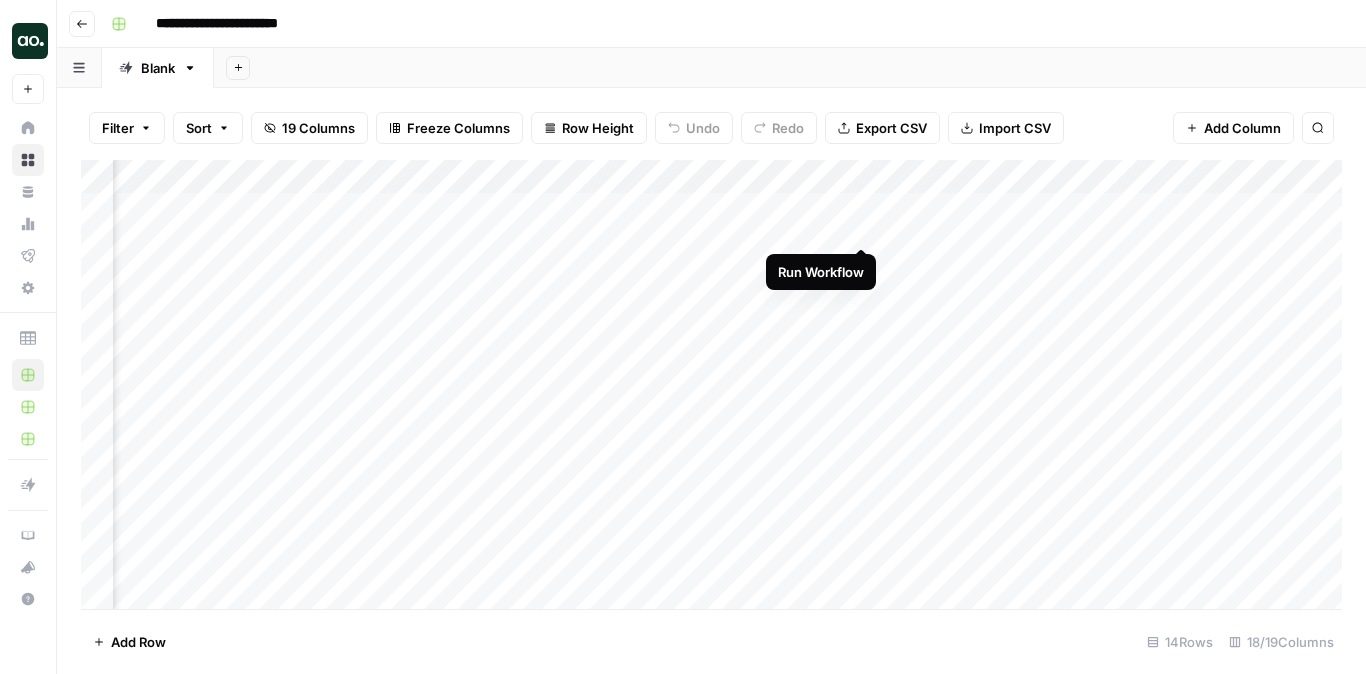 click on "Add Column" at bounding box center [711, 384] 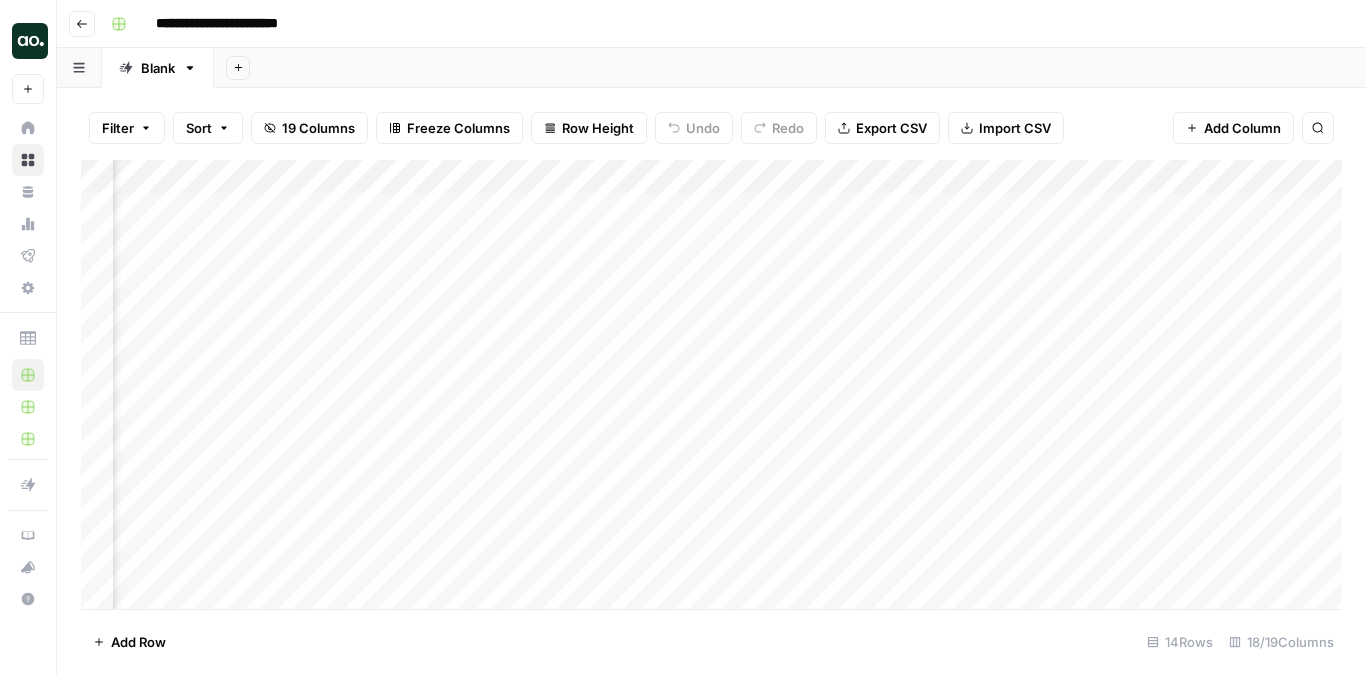 click on "Add Column" at bounding box center [711, 384] 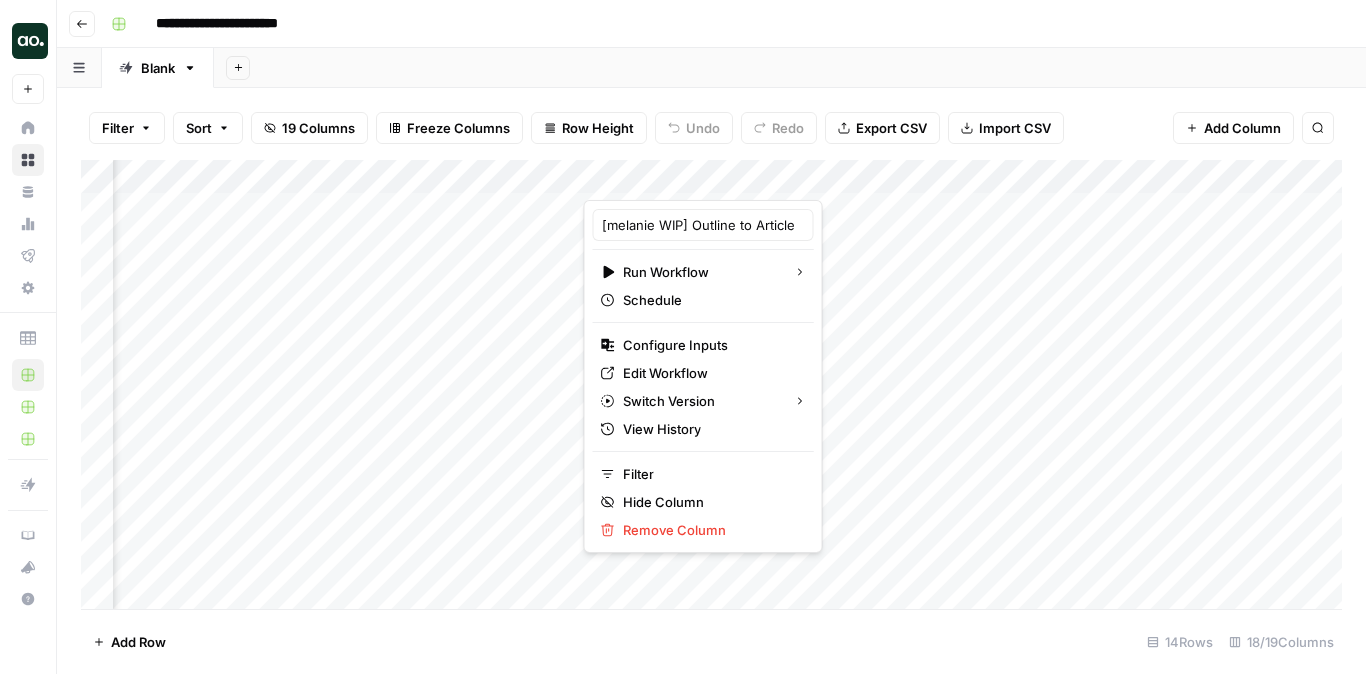 click on "Filter Sort 19 Columns Freeze Columns Row Height Undo Redo Export CSV Import CSV Add Column Search" at bounding box center [711, 128] 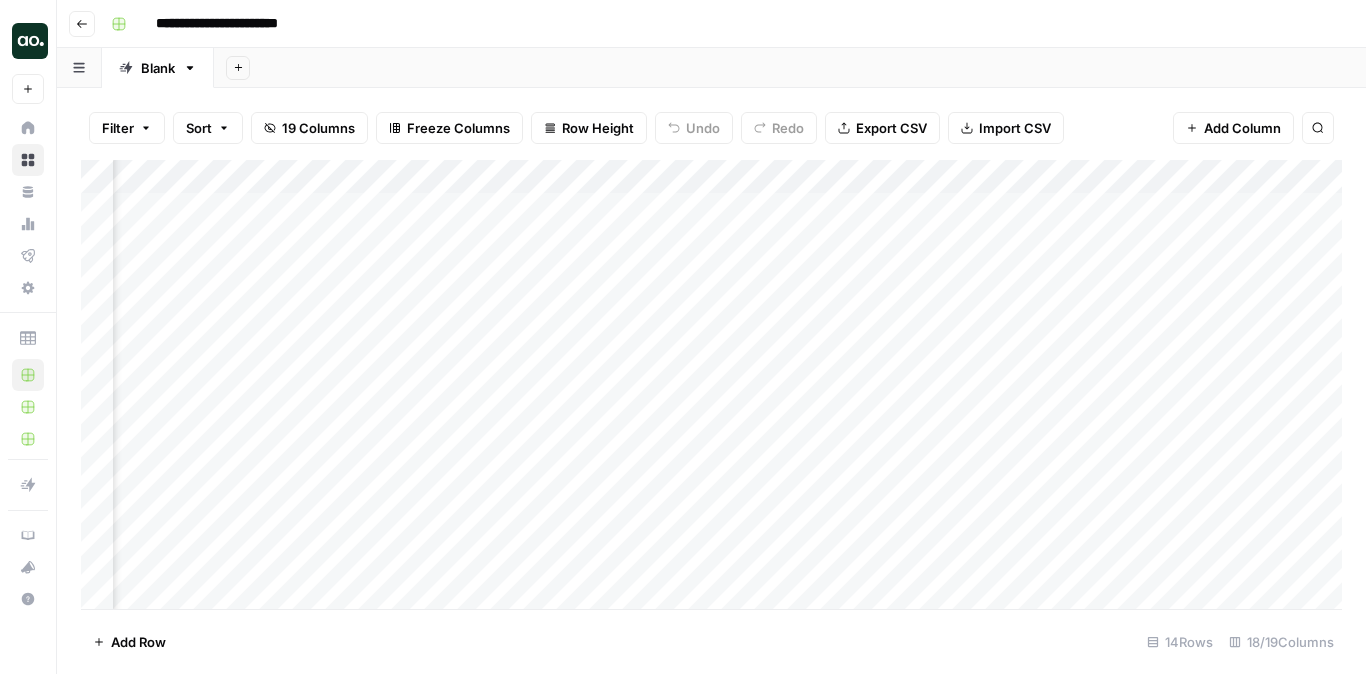 scroll, scrollTop: 0, scrollLeft: 2240, axis: horizontal 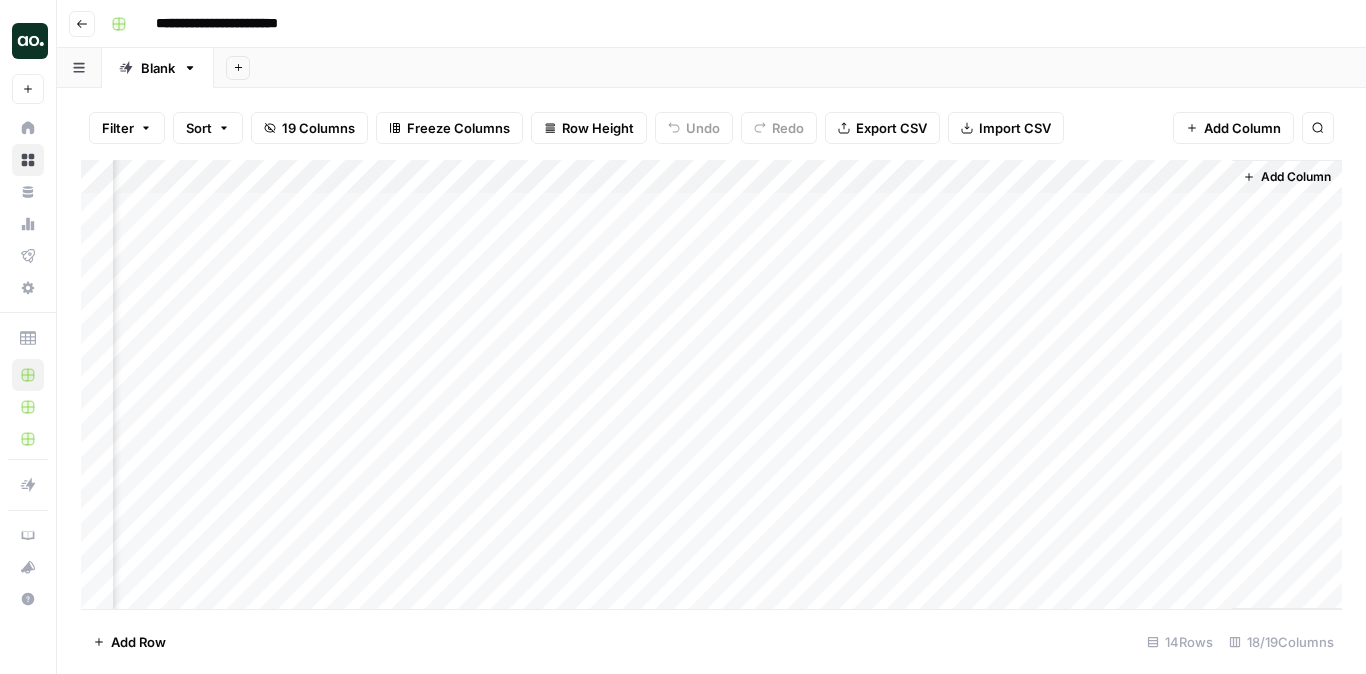 click on "Add Column" at bounding box center (711, 384) 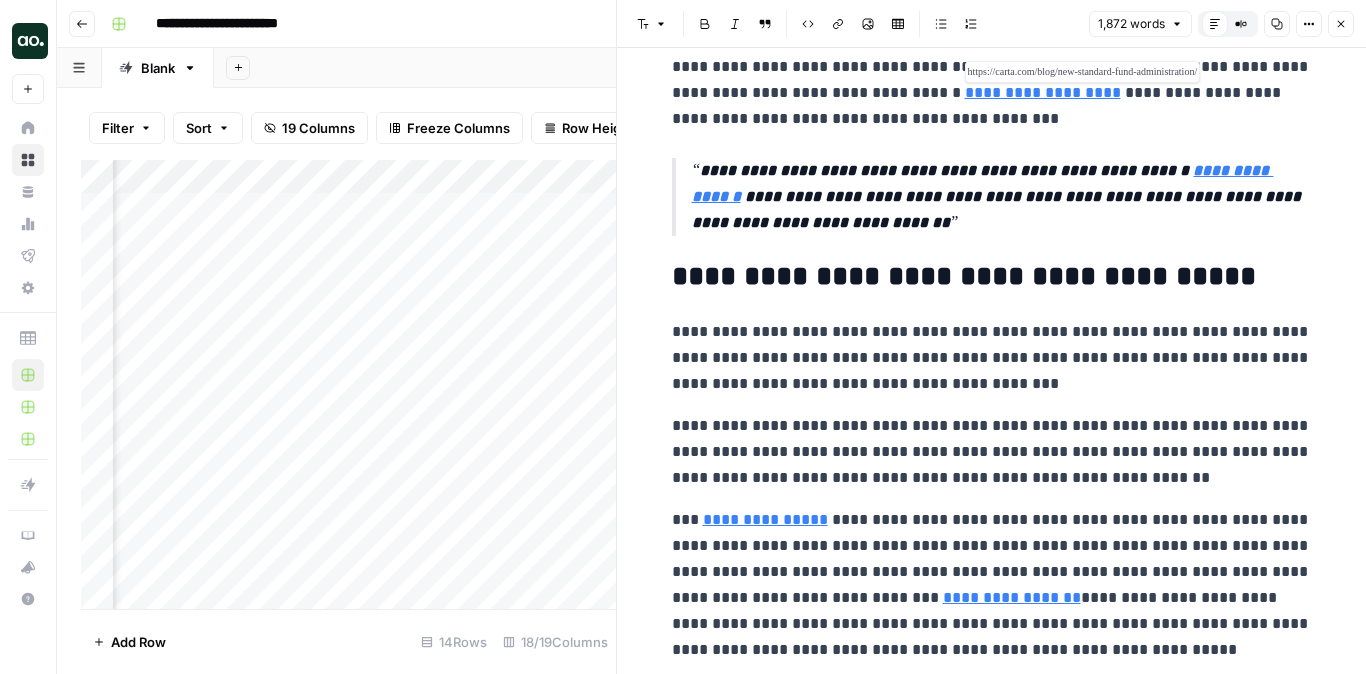 scroll, scrollTop: 2666, scrollLeft: 0, axis: vertical 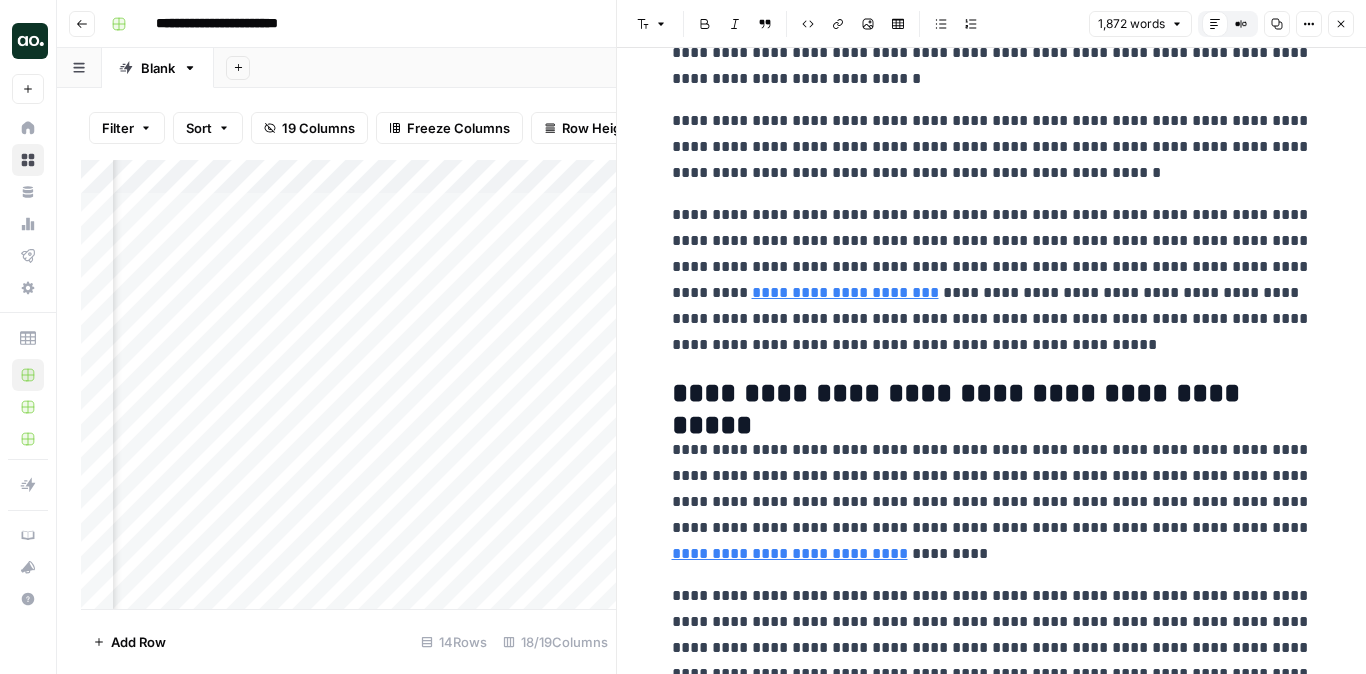 click on "Add Column" at bounding box center (348, 384) 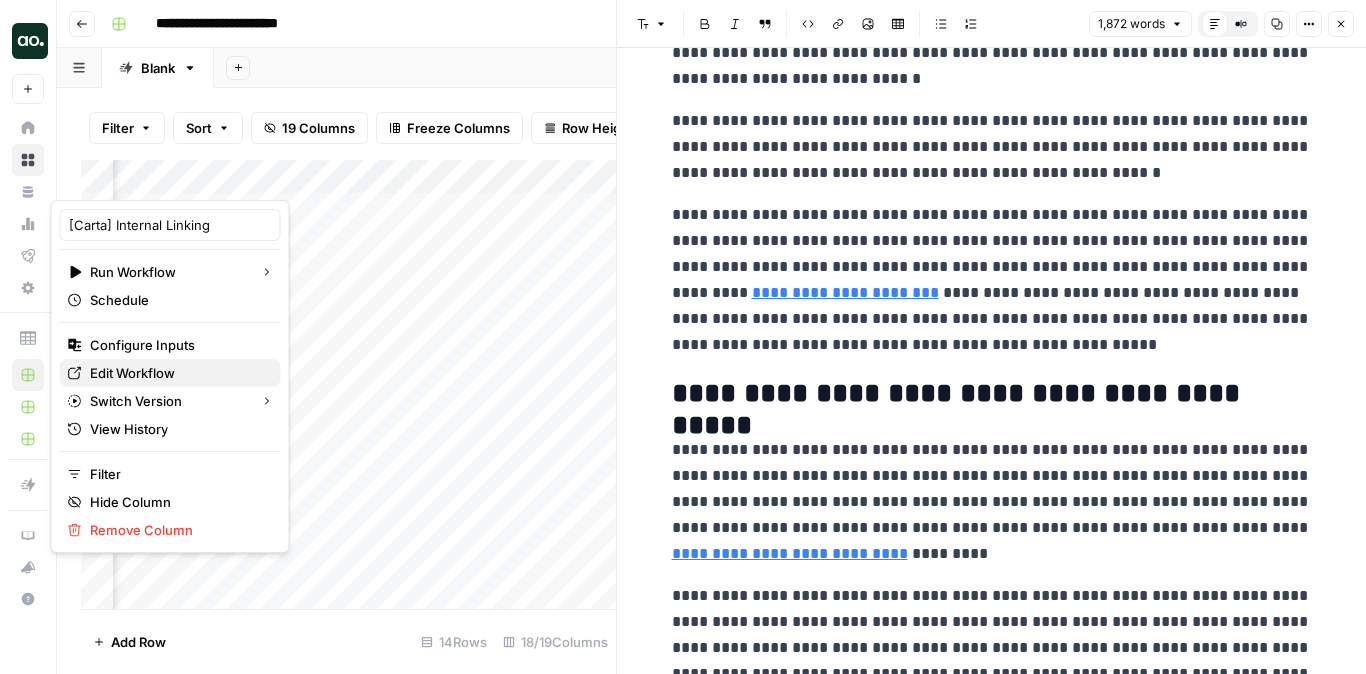 click on "Edit Workflow" at bounding box center (132, 373) 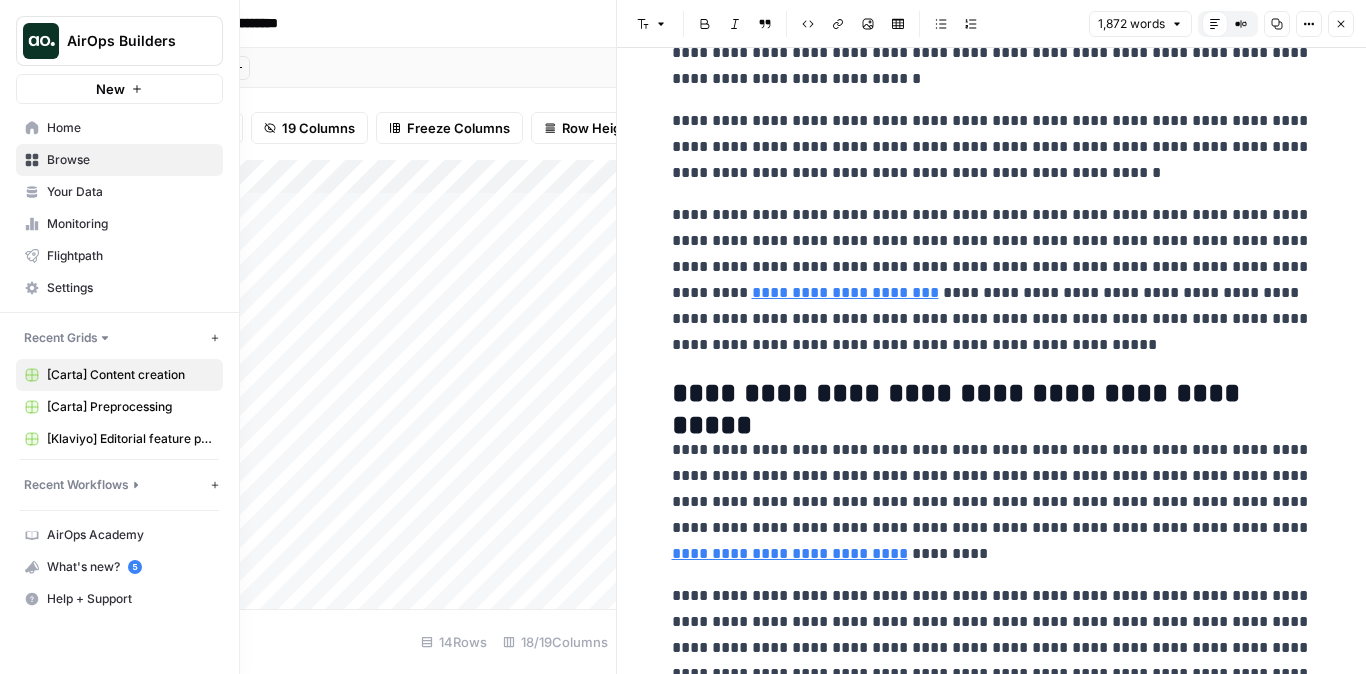 click on "Your Data" at bounding box center (119, 192) 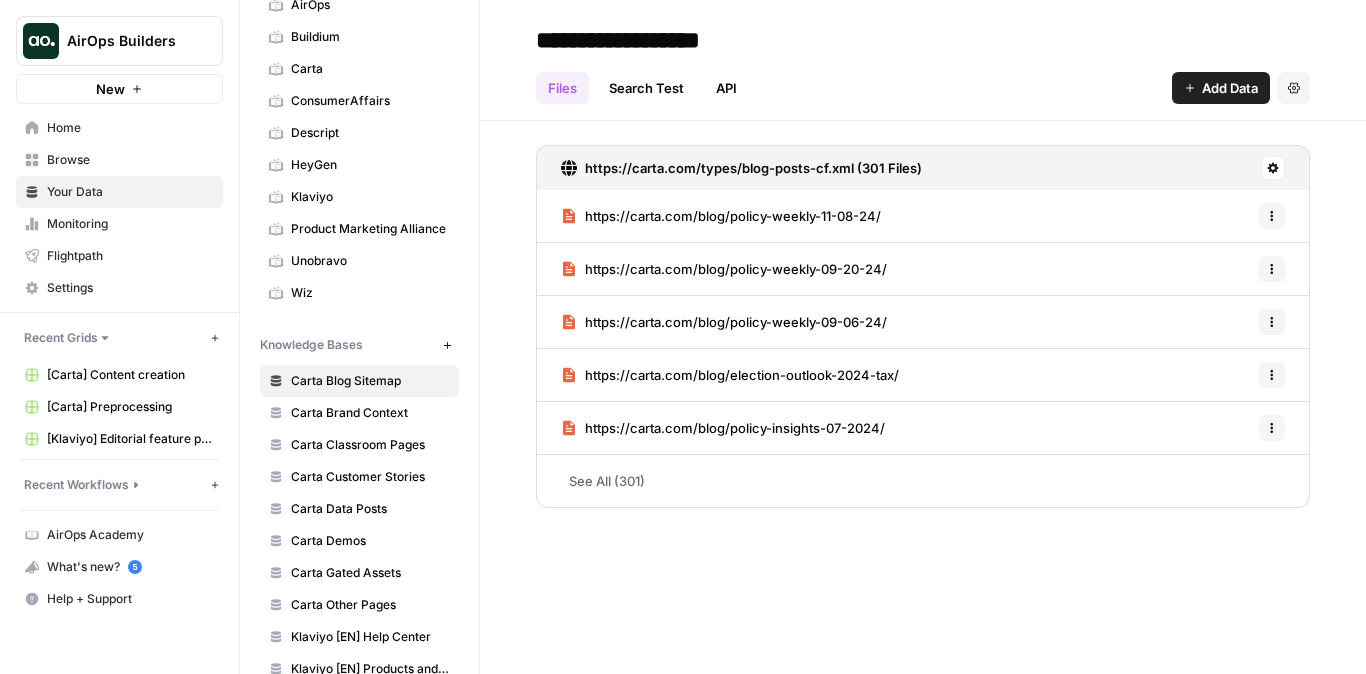 scroll, scrollTop: 286, scrollLeft: 0, axis: vertical 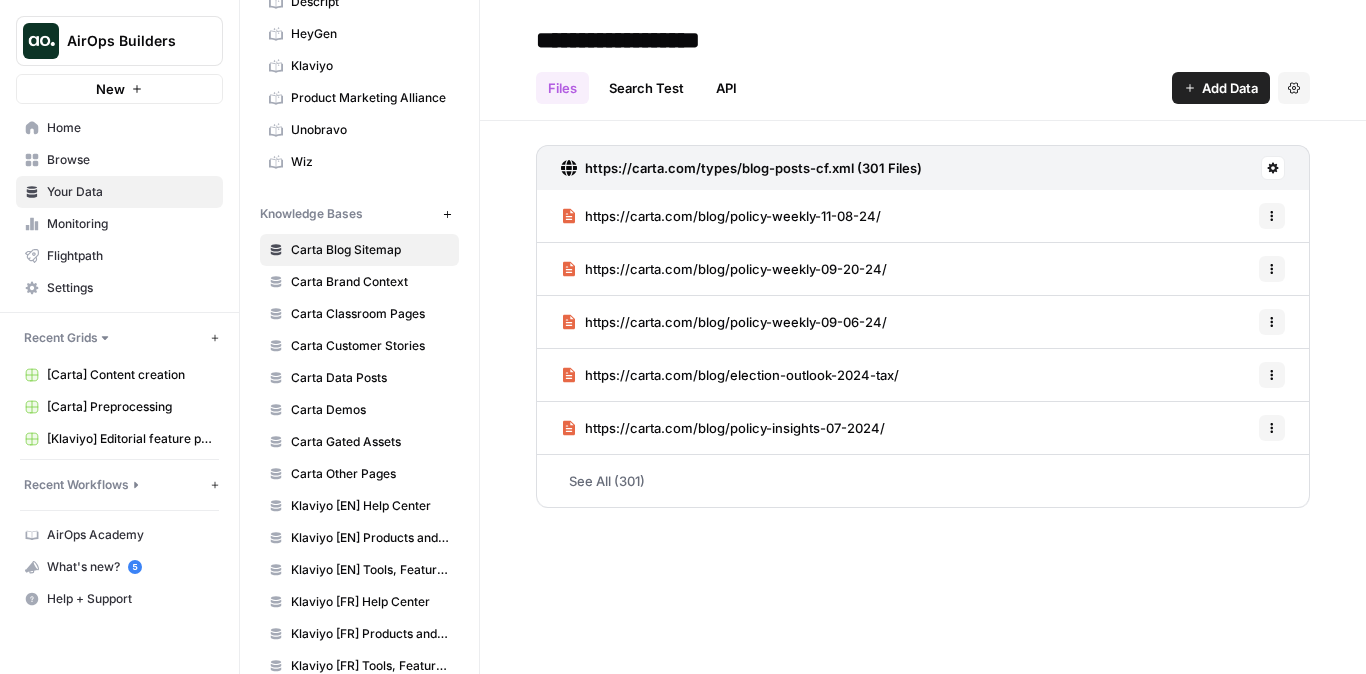 click on "Carta Brand Context" at bounding box center [370, 282] 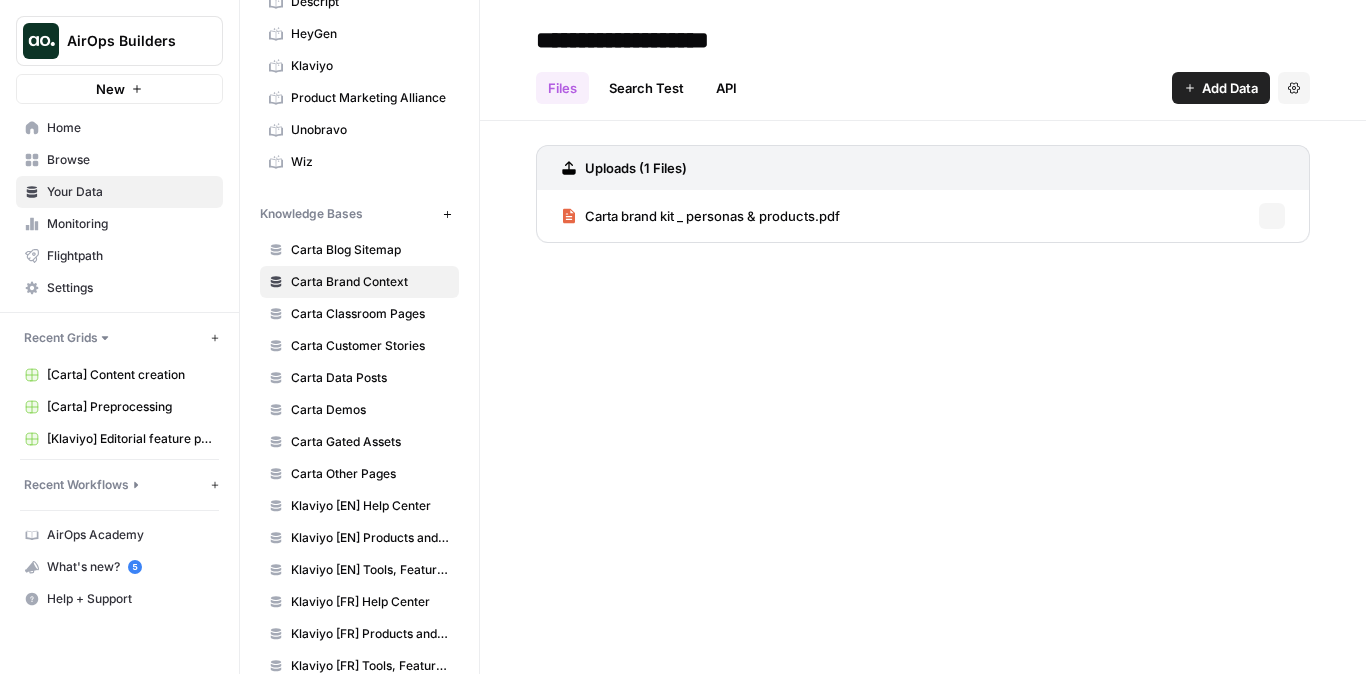 click on "Carta Blog Sitemap" at bounding box center [370, 250] 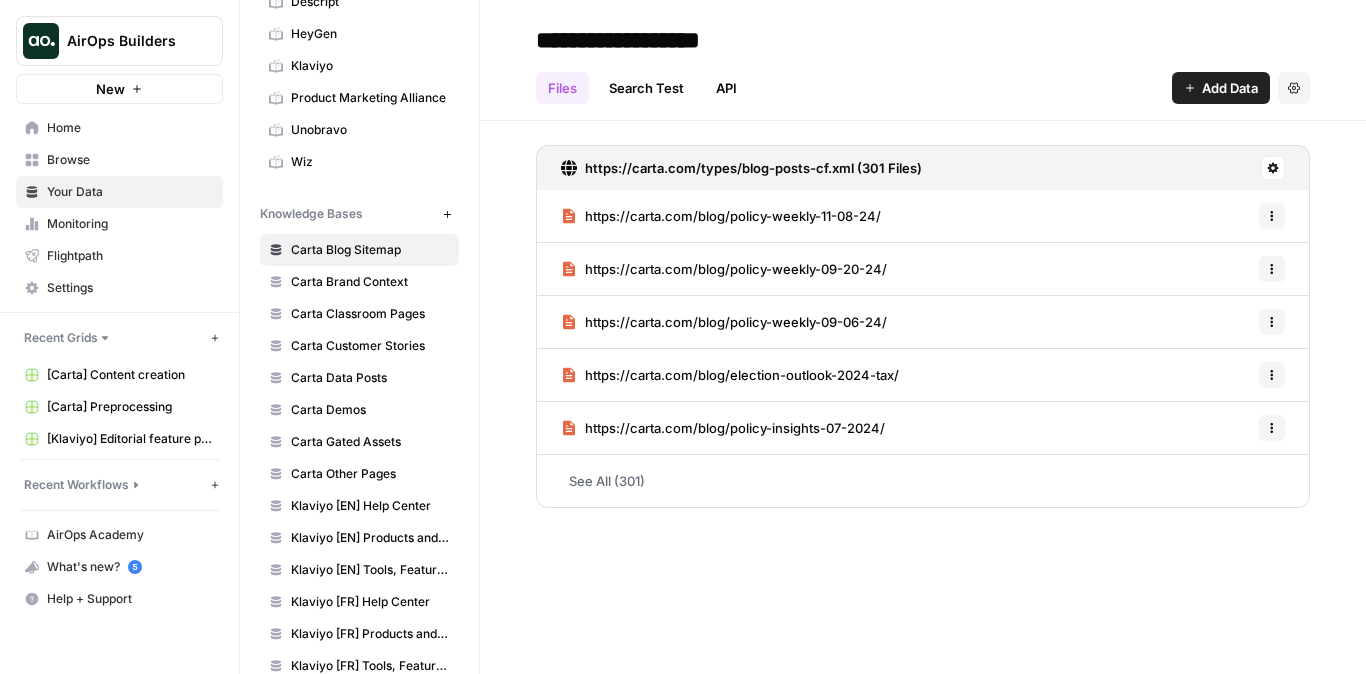 click on "Carta Classroom Pages" at bounding box center (370, 314) 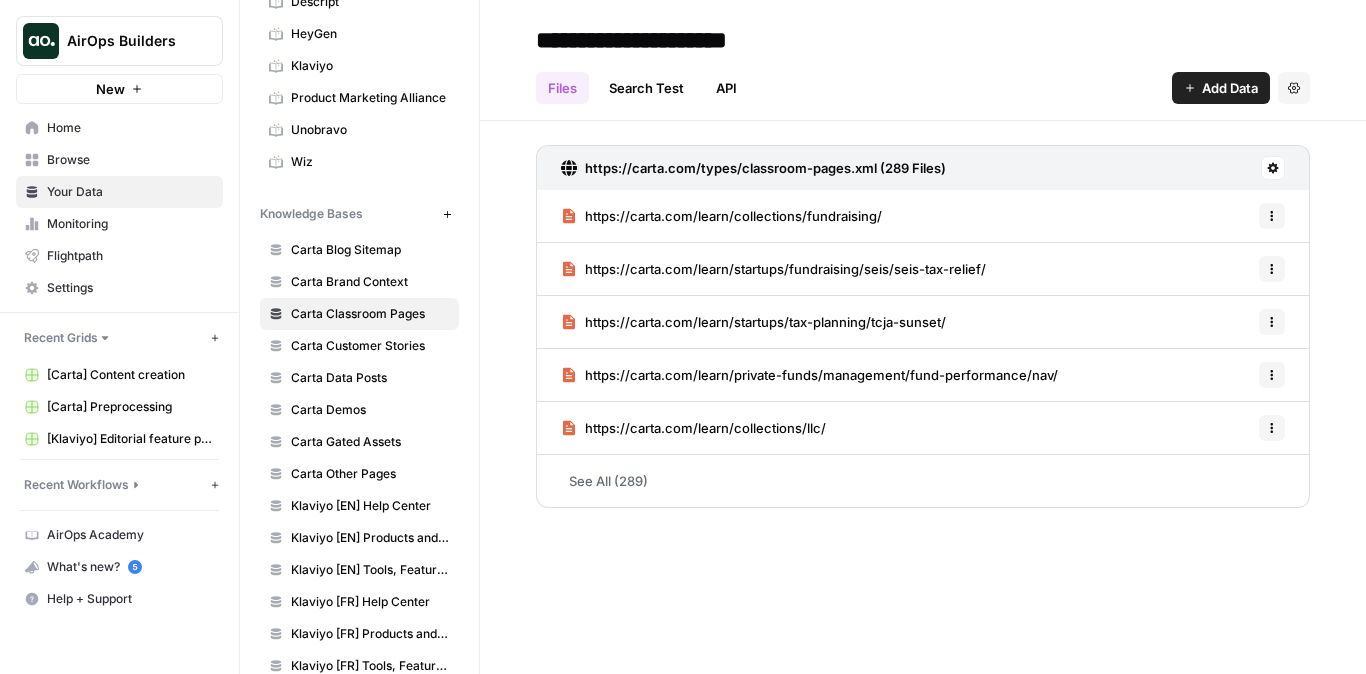 click on "Carta Customer Stories" at bounding box center [370, 346] 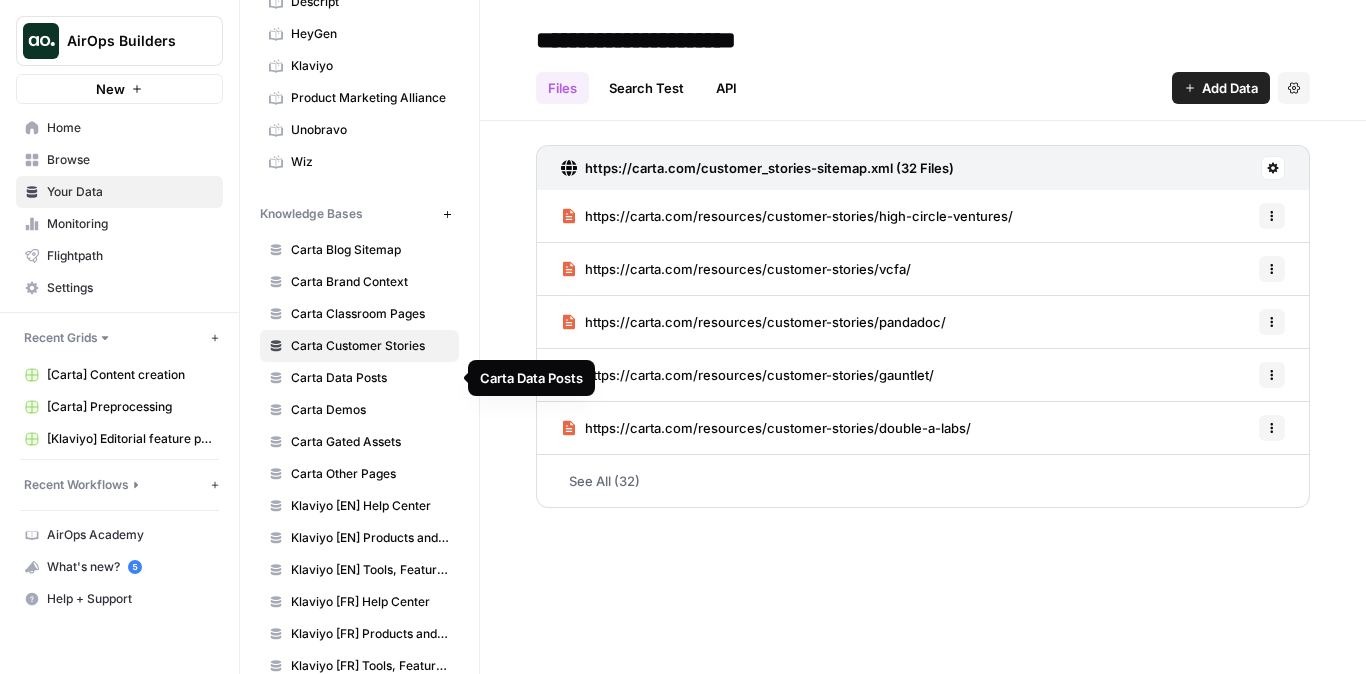 click on "Carta Data Posts" at bounding box center [359, 378] 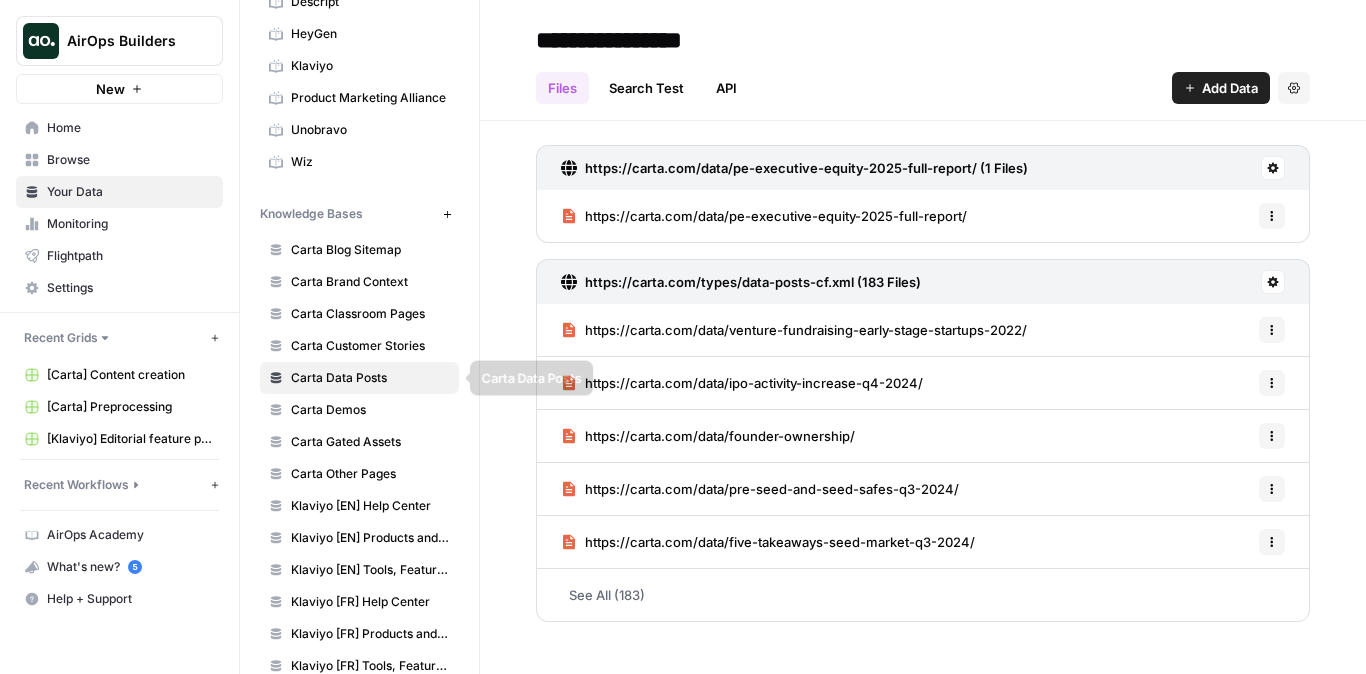 click on "Carta Demos" at bounding box center (359, 410) 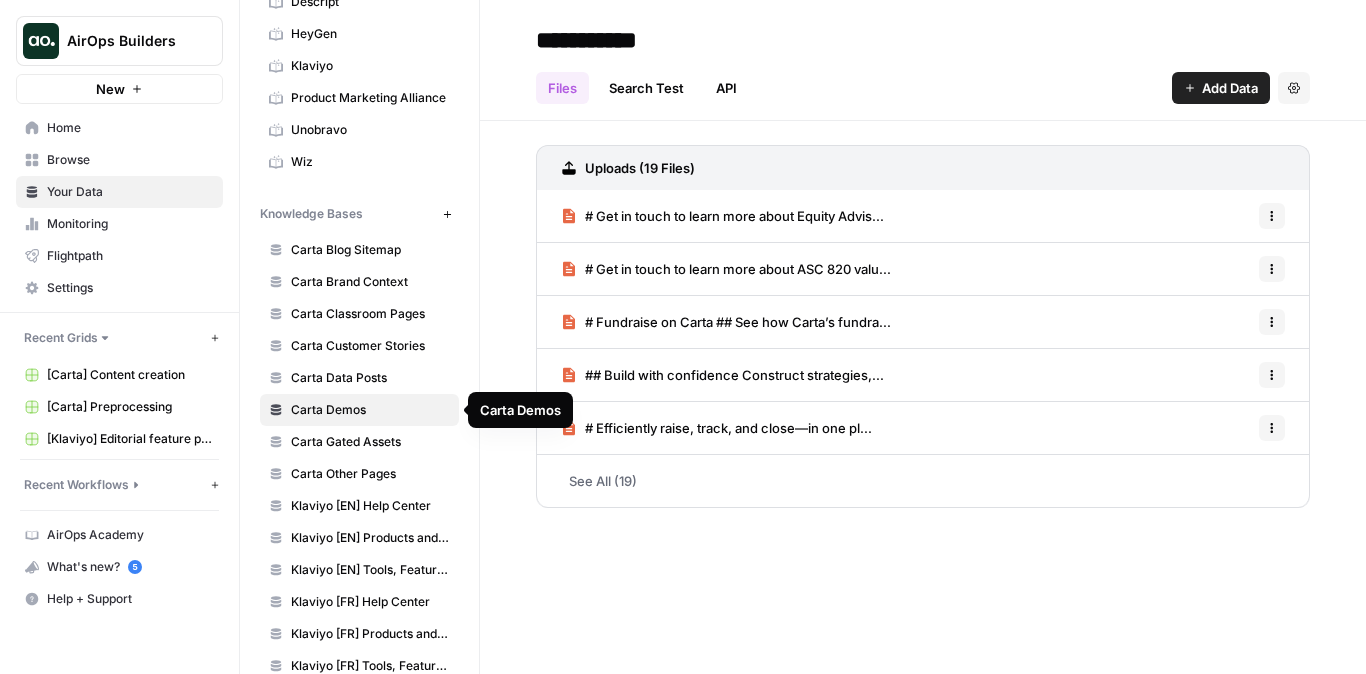 click on "Carta Demos" at bounding box center [359, 410] 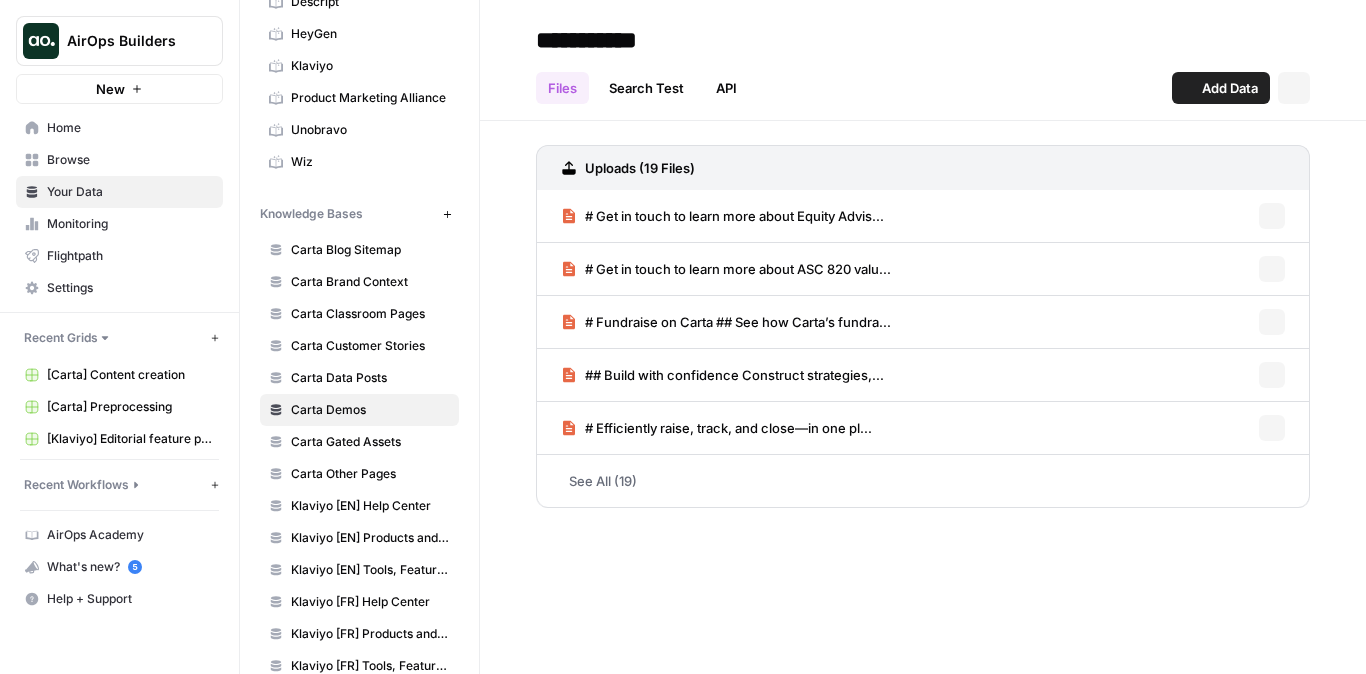 click on "Carta Gated Assets" at bounding box center (370, 442) 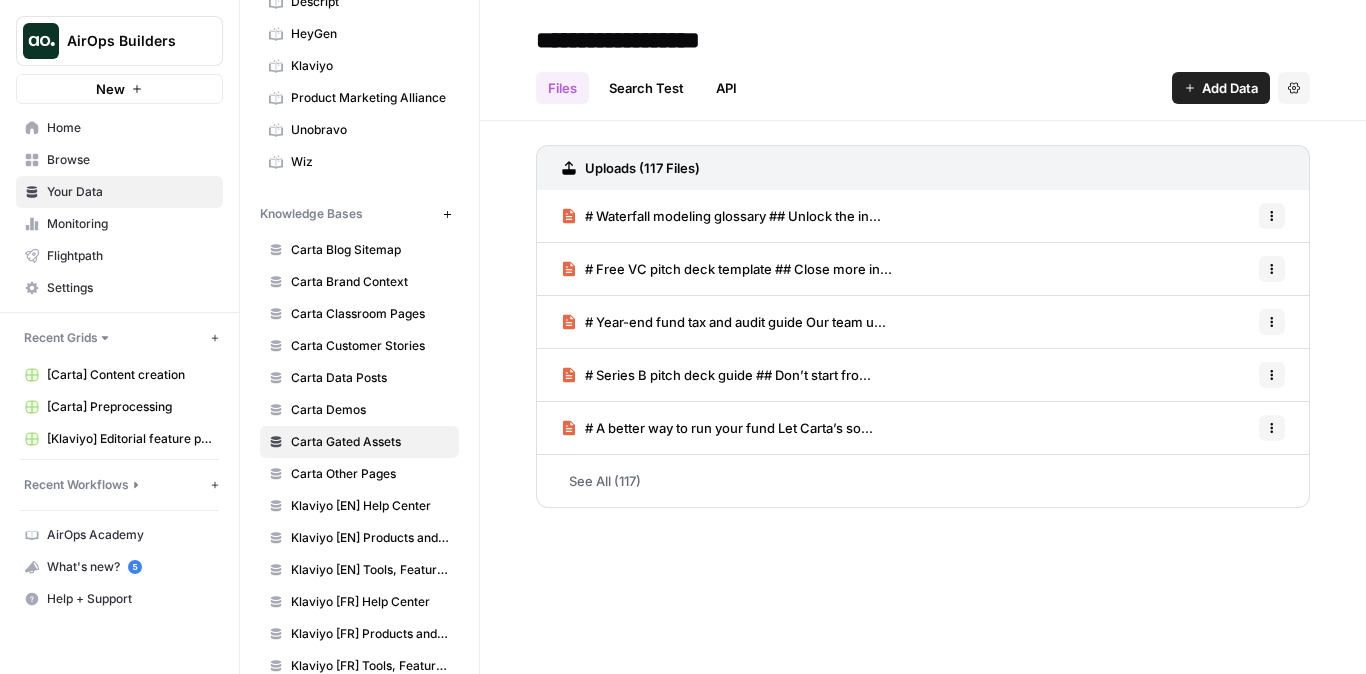 click on "Carta Blog Sitemap" at bounding box center [370, 250] 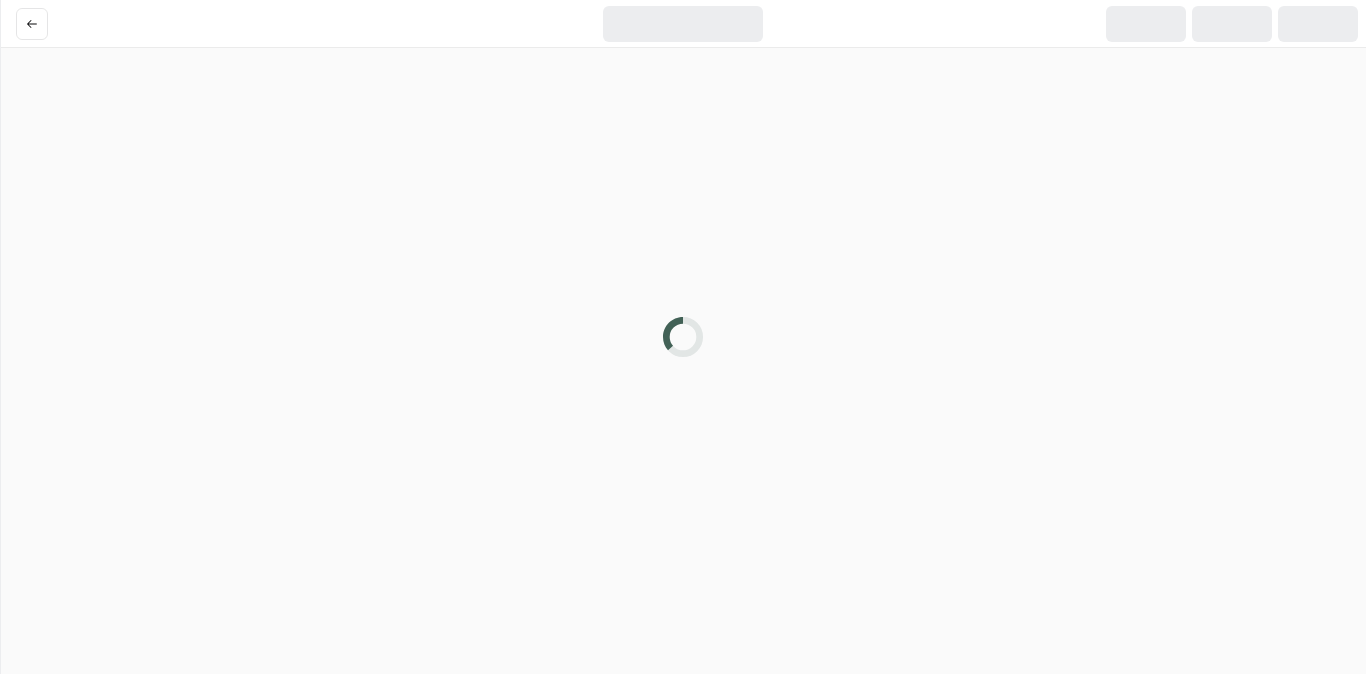 scroll, scrollTop: 0, scrollLeft: 0, axis: both 